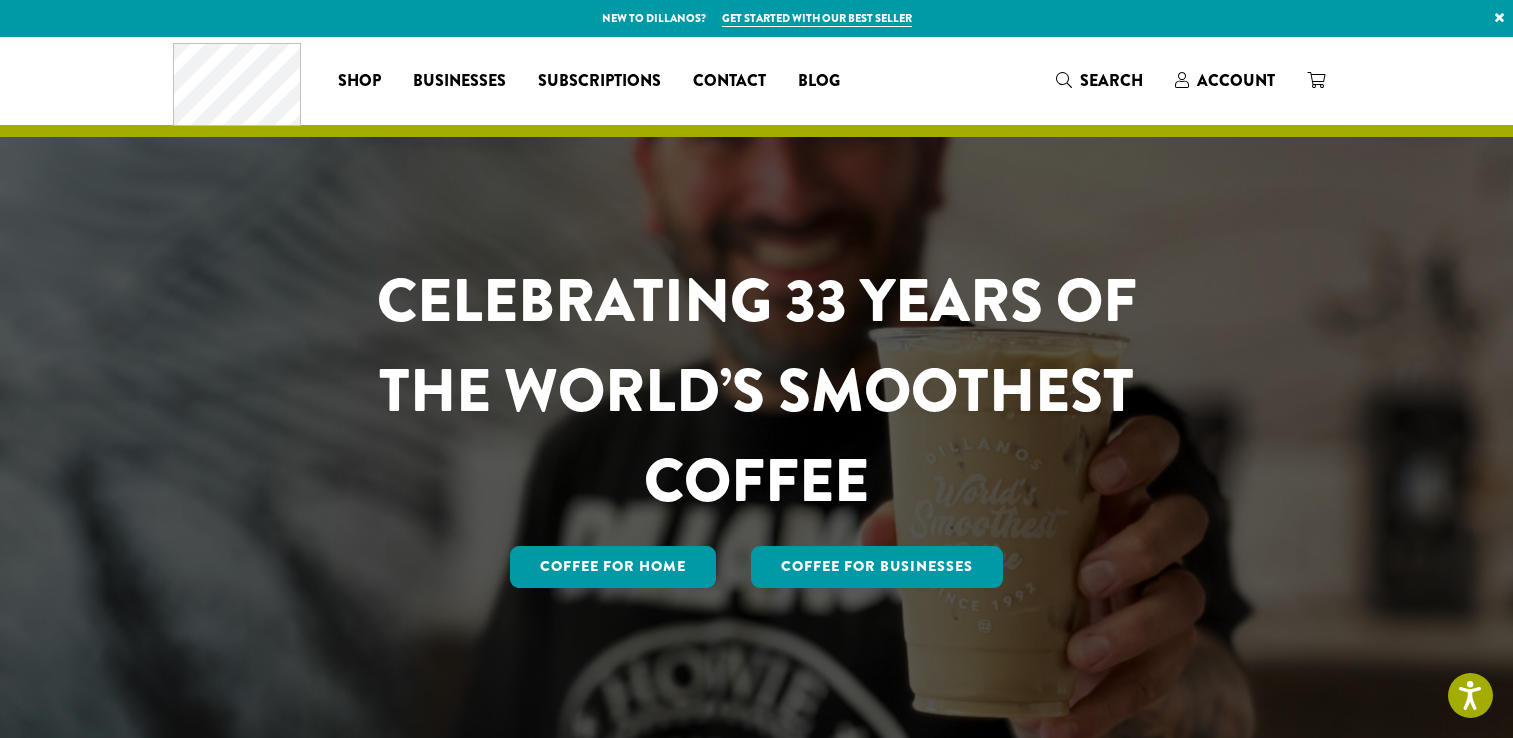 scroll, scrollTop: 0, scrollLeft: 0, axis: both 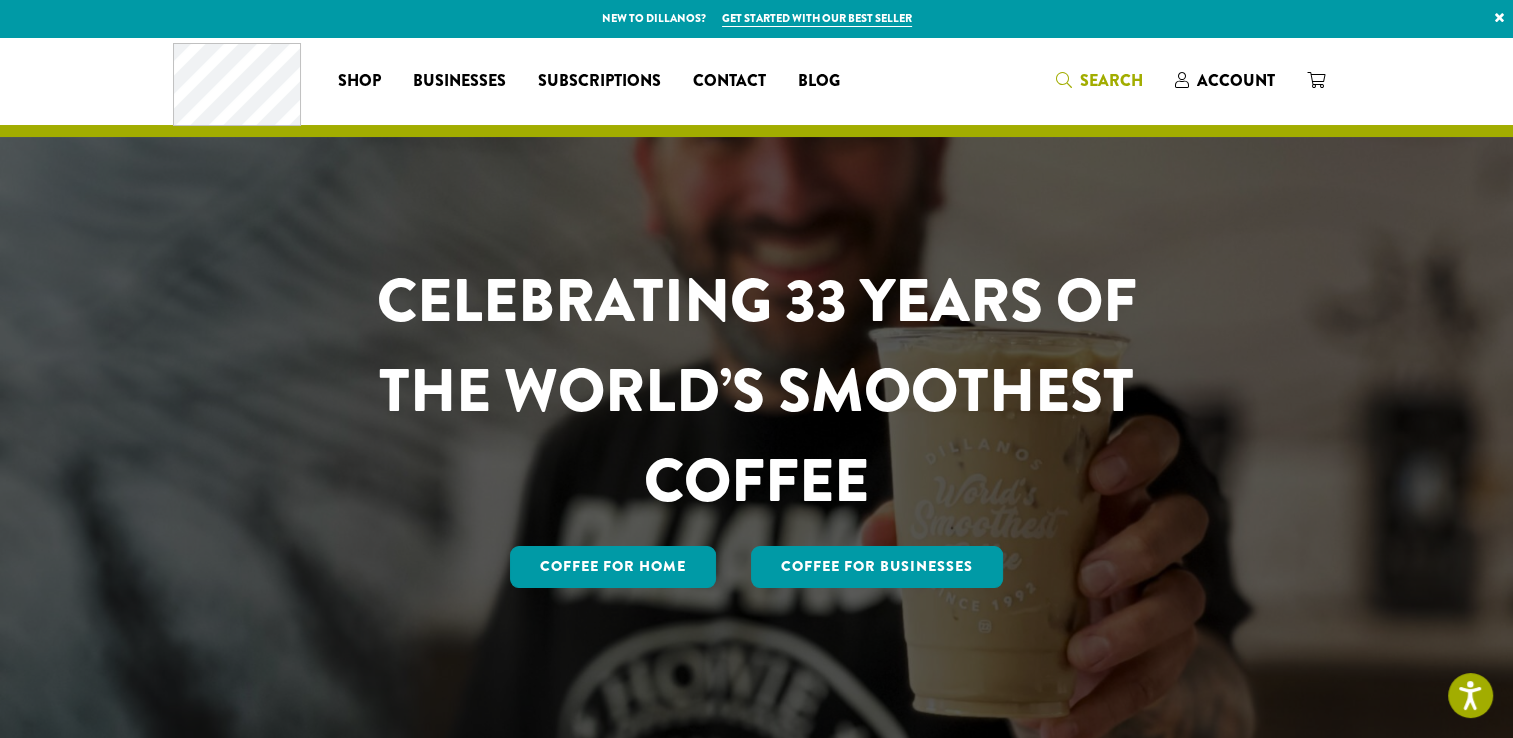 click on "Search" at bounding box center (1099, 81) 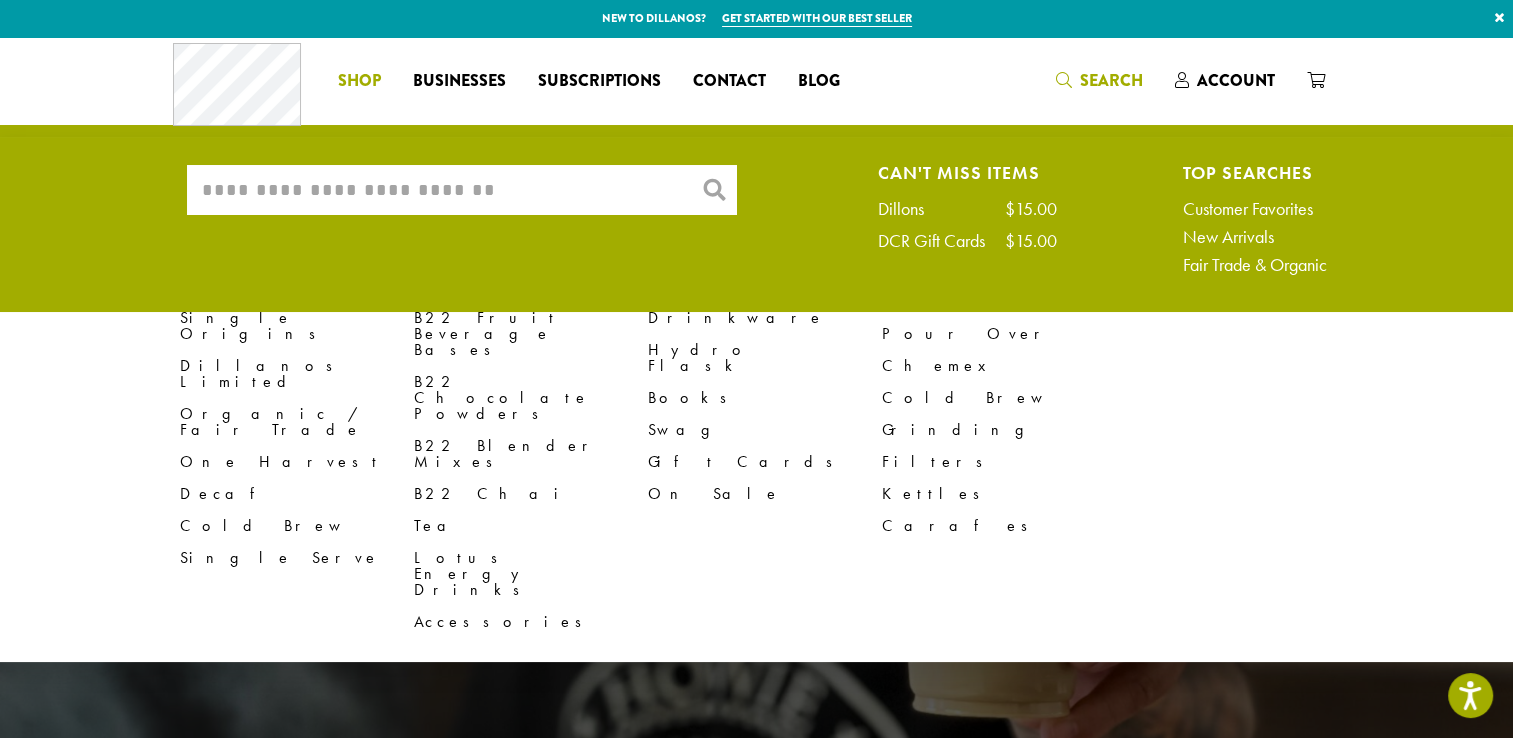 click on "Shop" at bounding box center (359, 81) 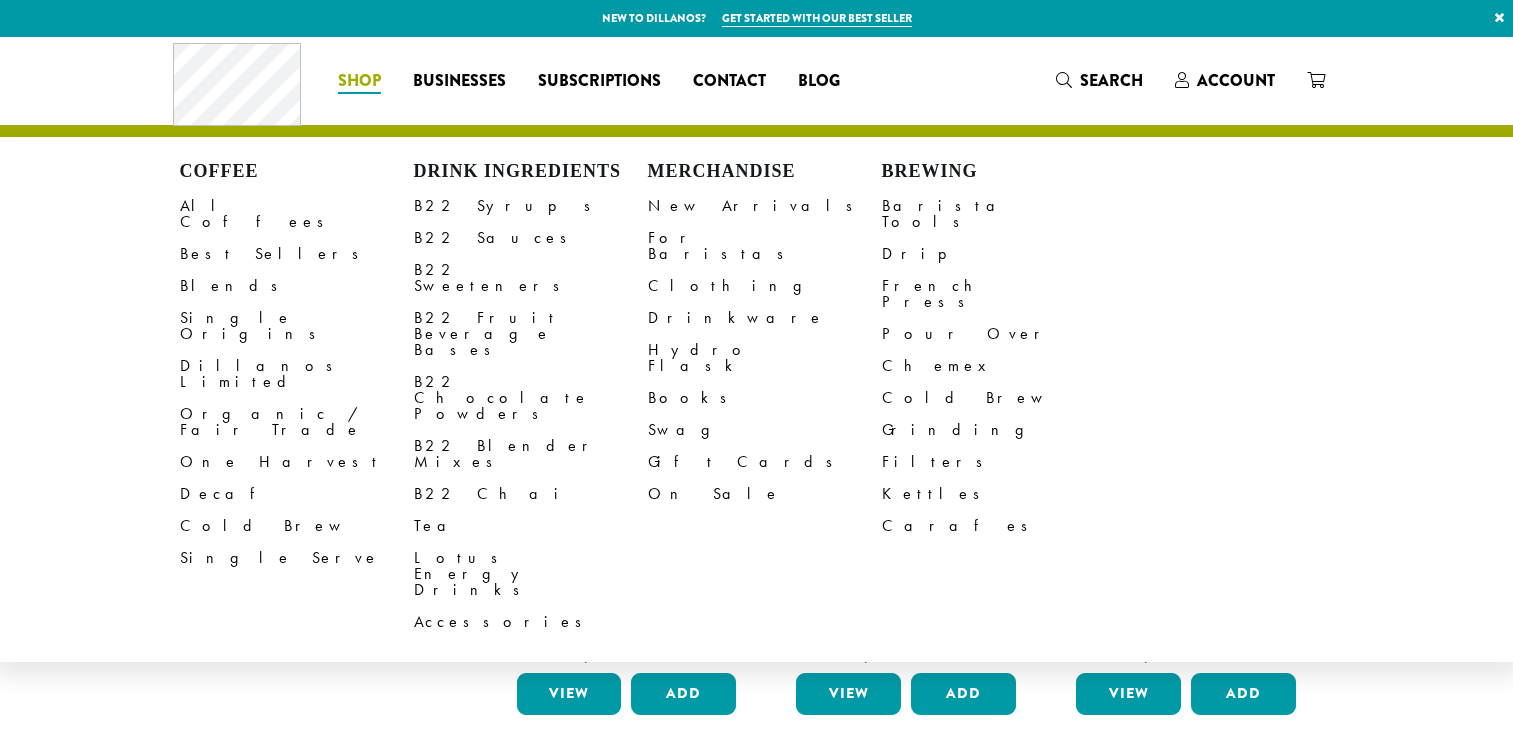 scroll, scrollTop: 0, scrollLeft: 0, axis: both 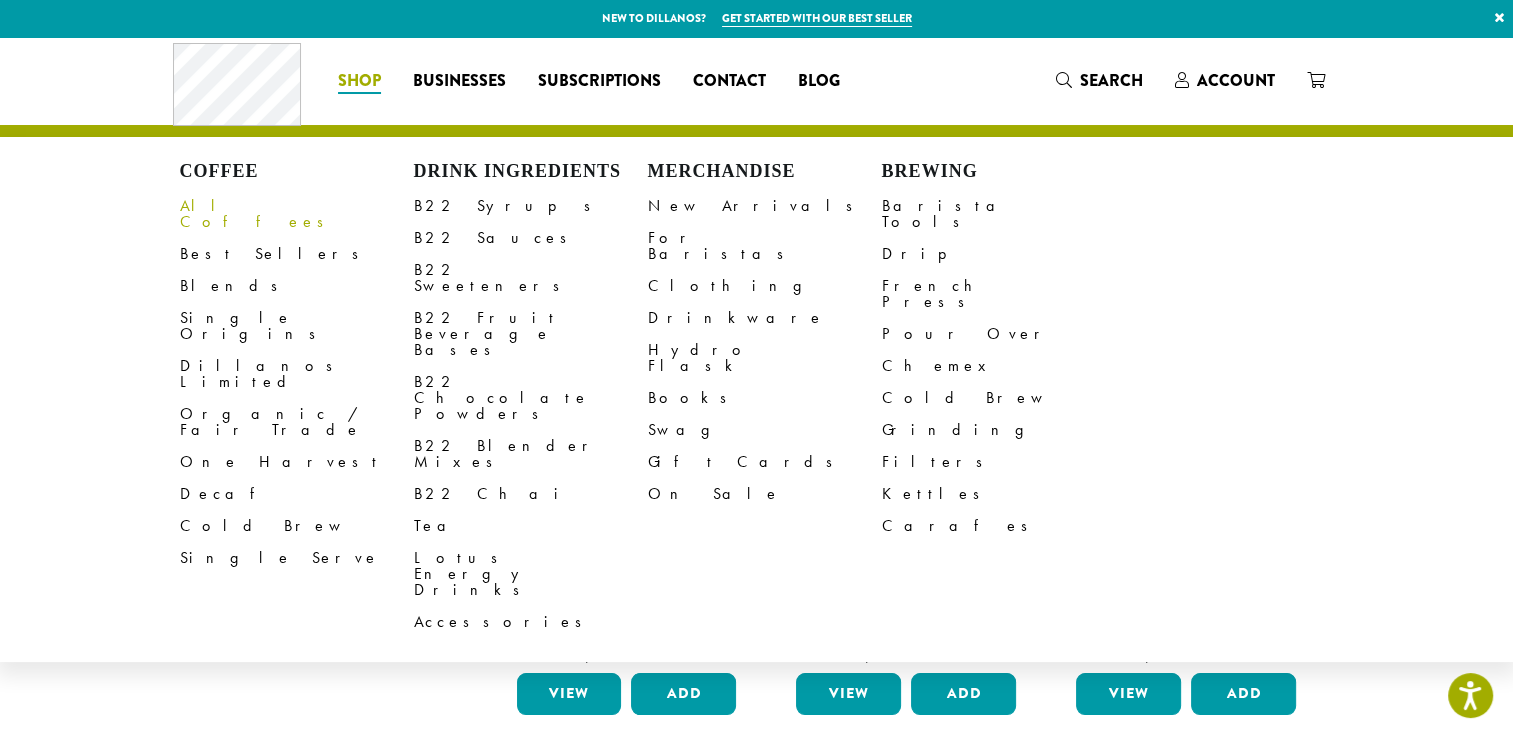click on "All Coffees" at bounding box center [297, 214] 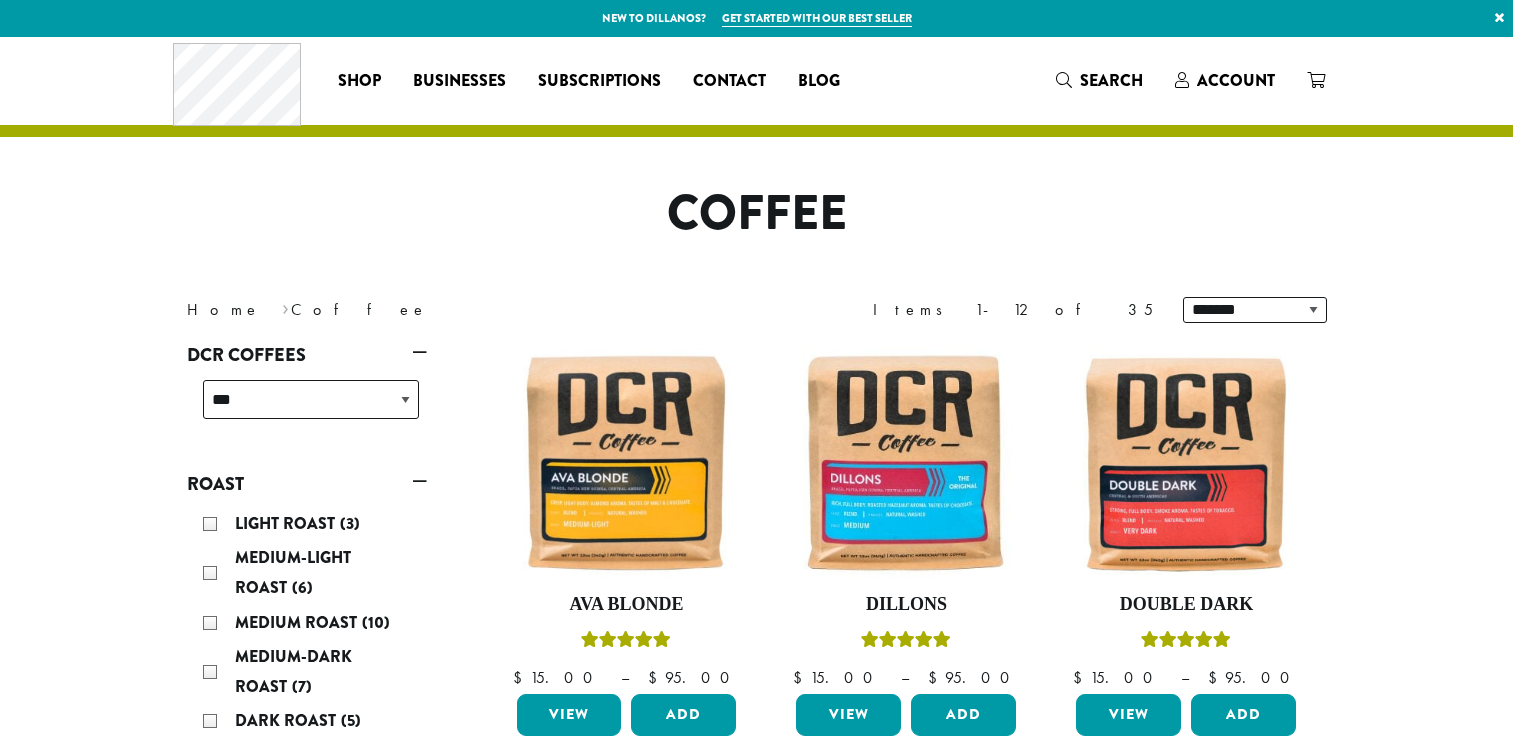 scroll, scrollTop: 0, scrollLeft: 0, axis: both 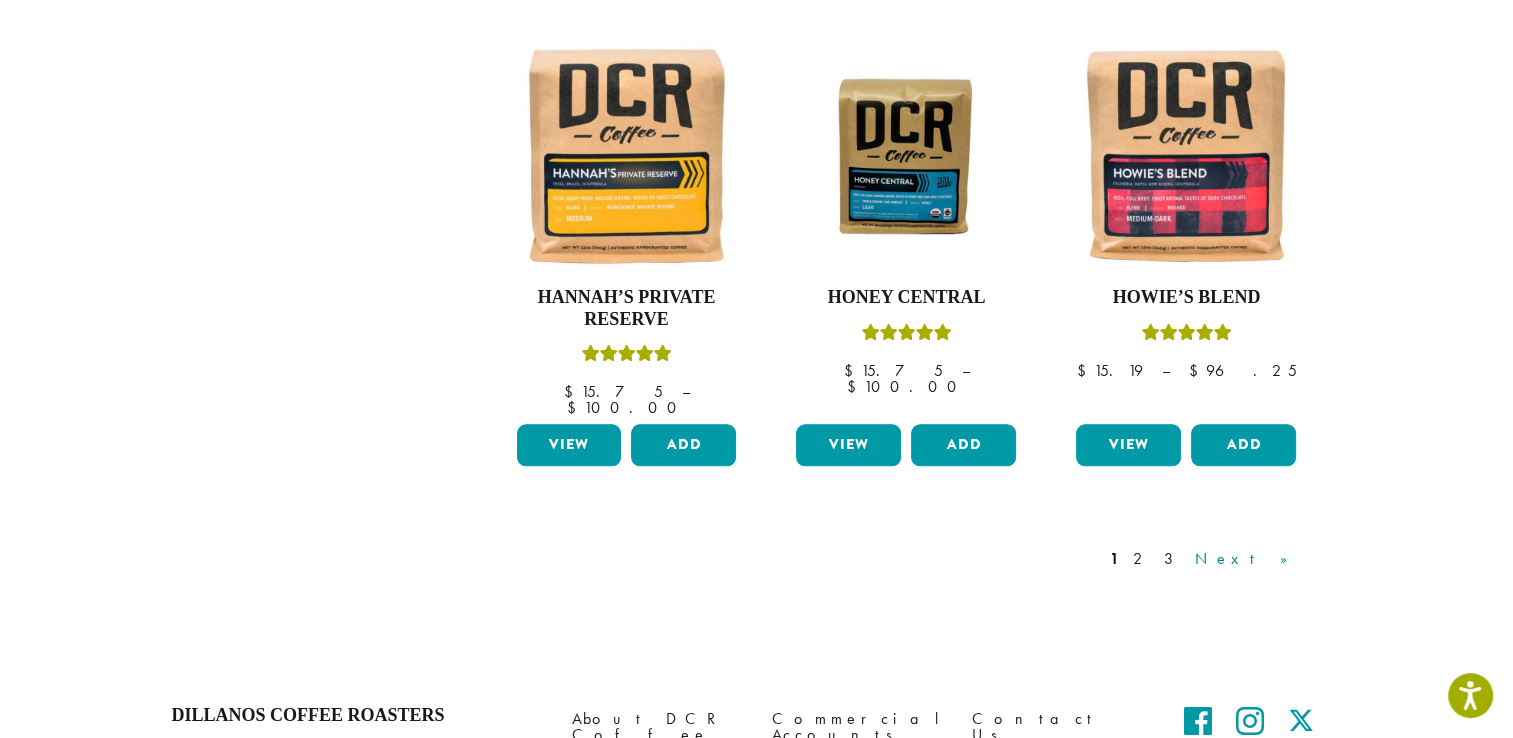 click on "Next »" at bounding box center (1248, 559) 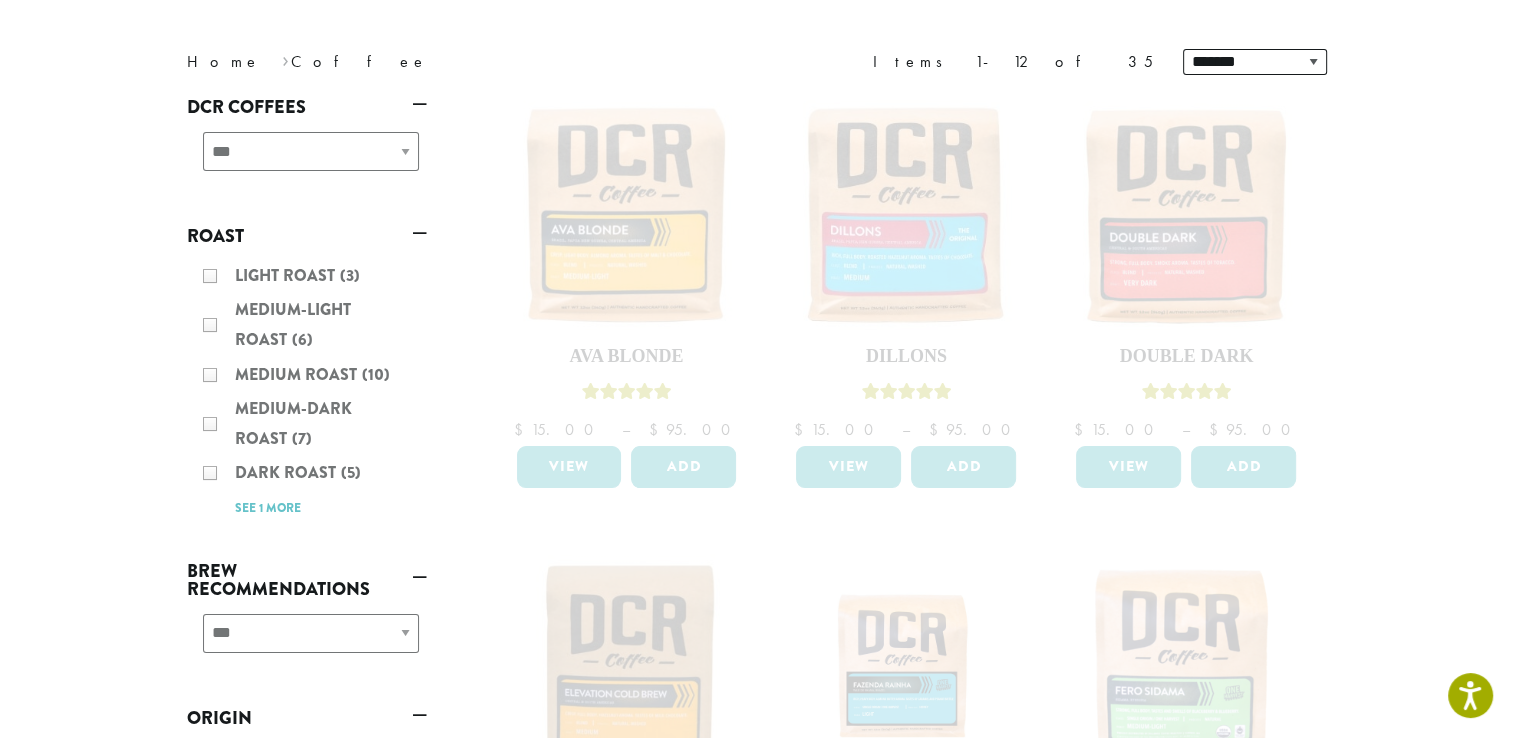scroll, scrollTop: 200, scrollLeft: 0, axis: vertical 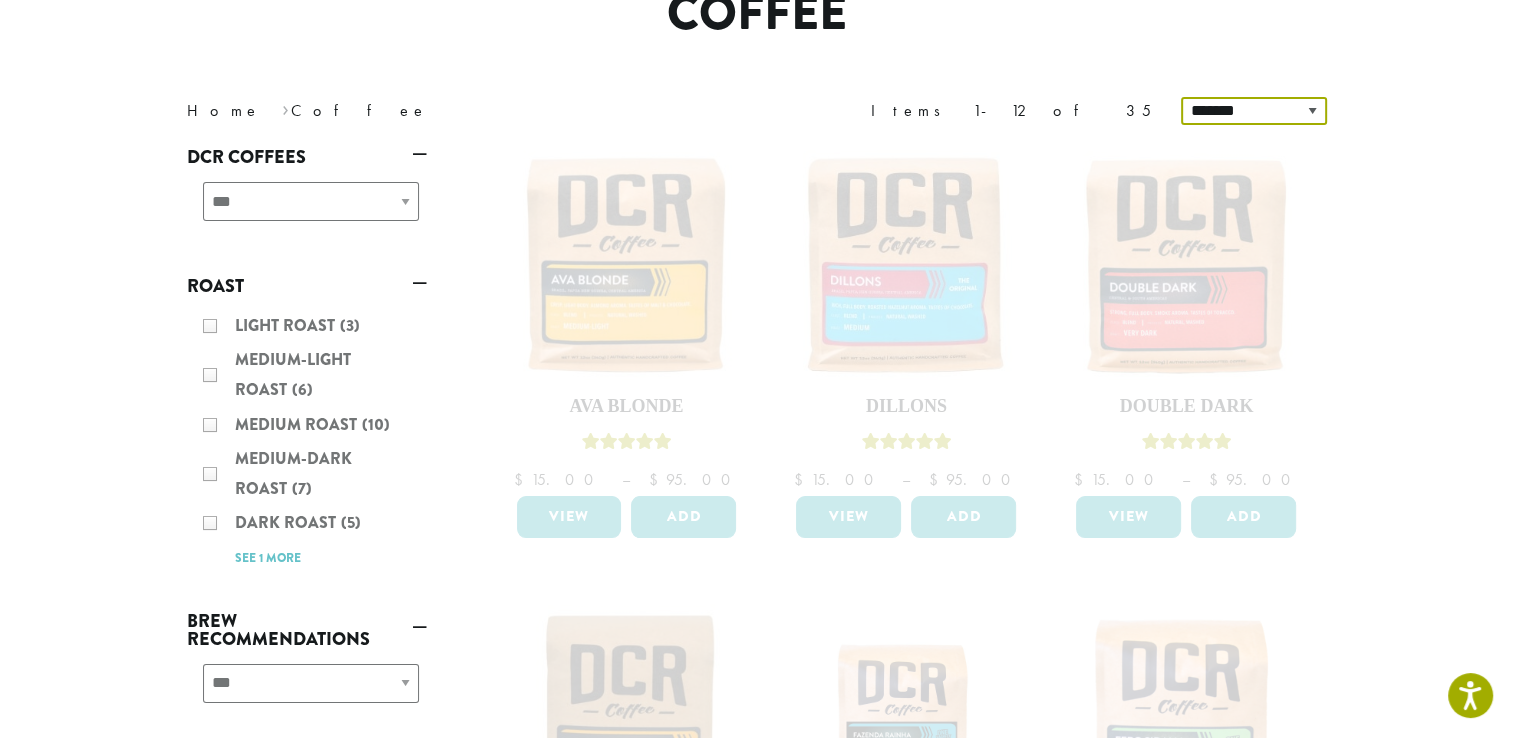 click on "**********" at bounding box center [1254, 111] 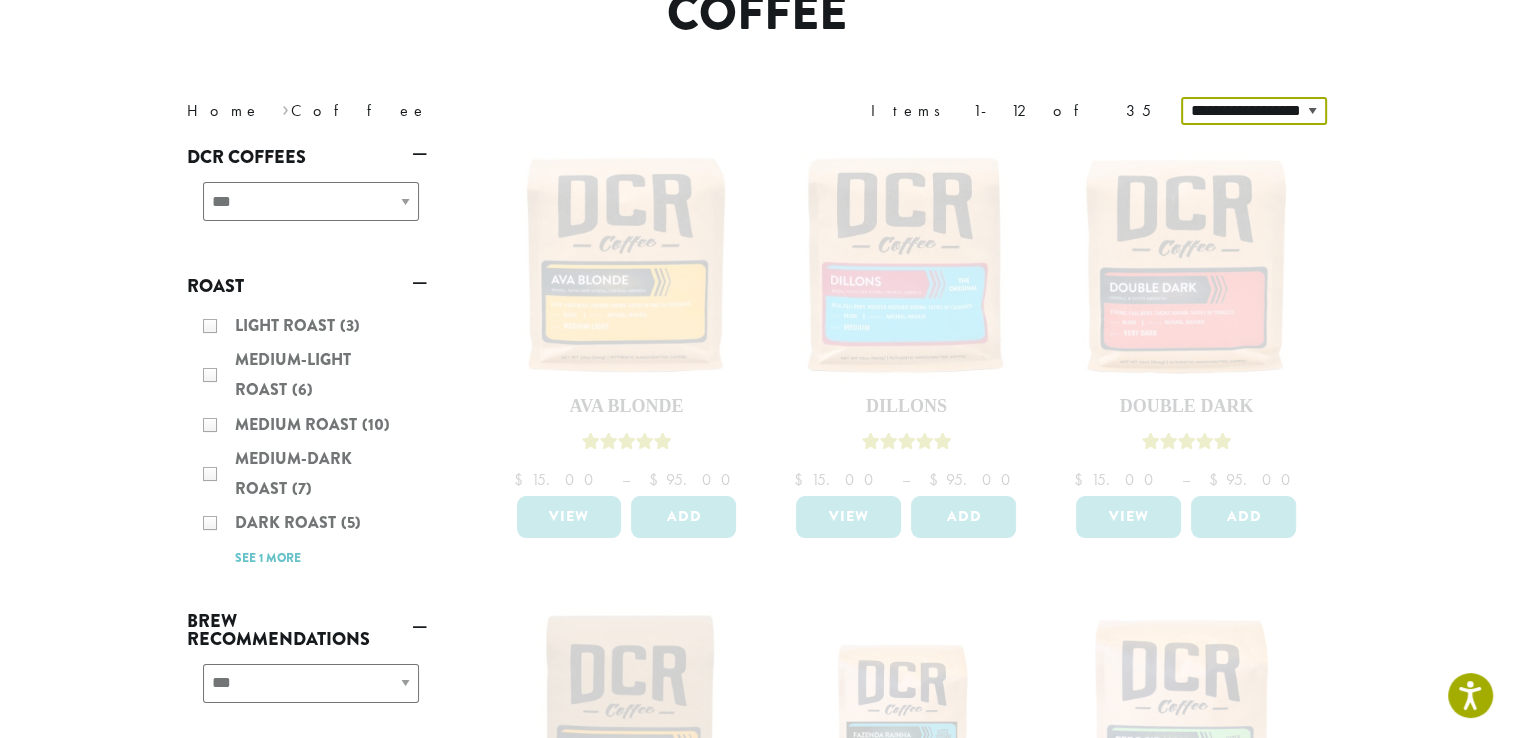click on "**********" at bounding box center [1254, 111] 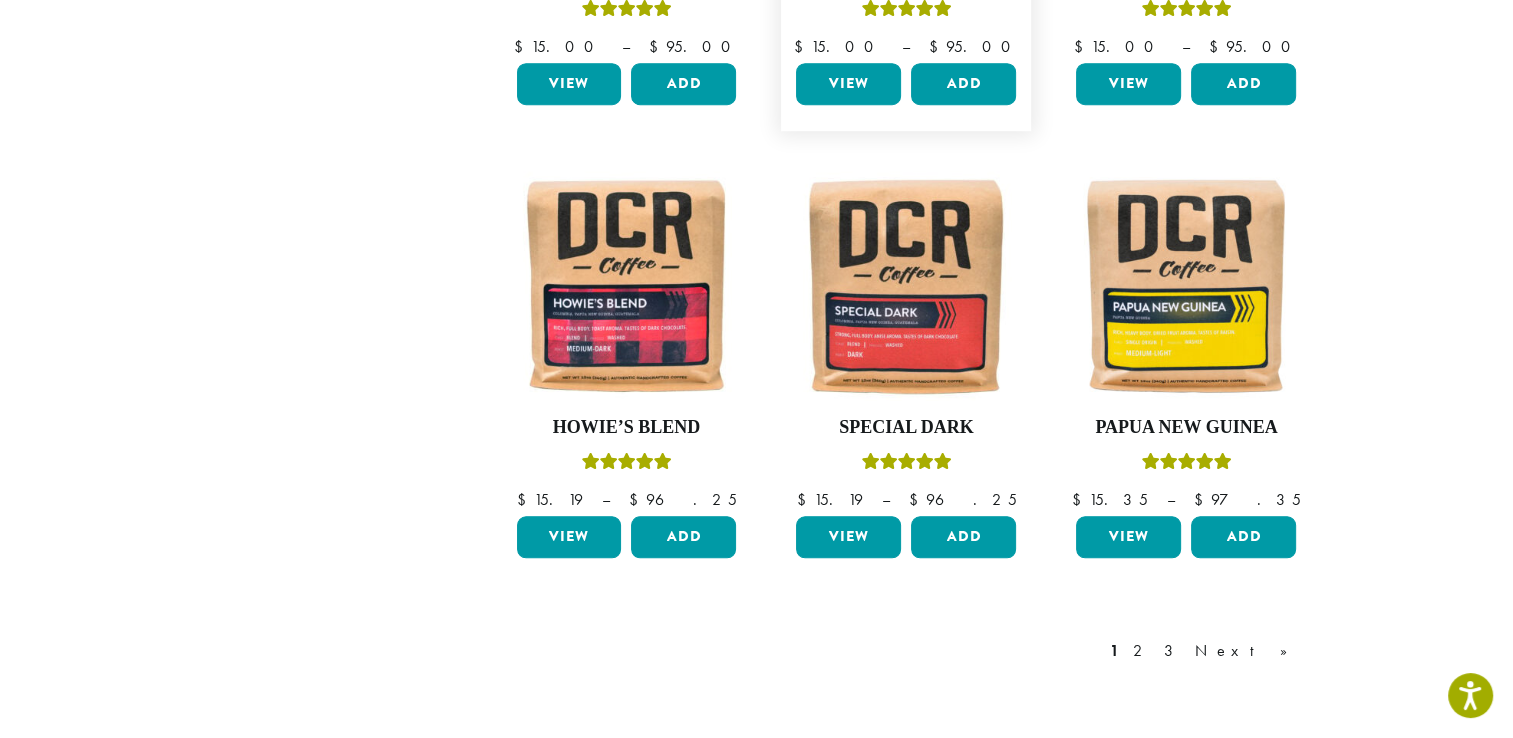 scroll, scrollTop: 1624, scrollLeft: 0, axis: vertical 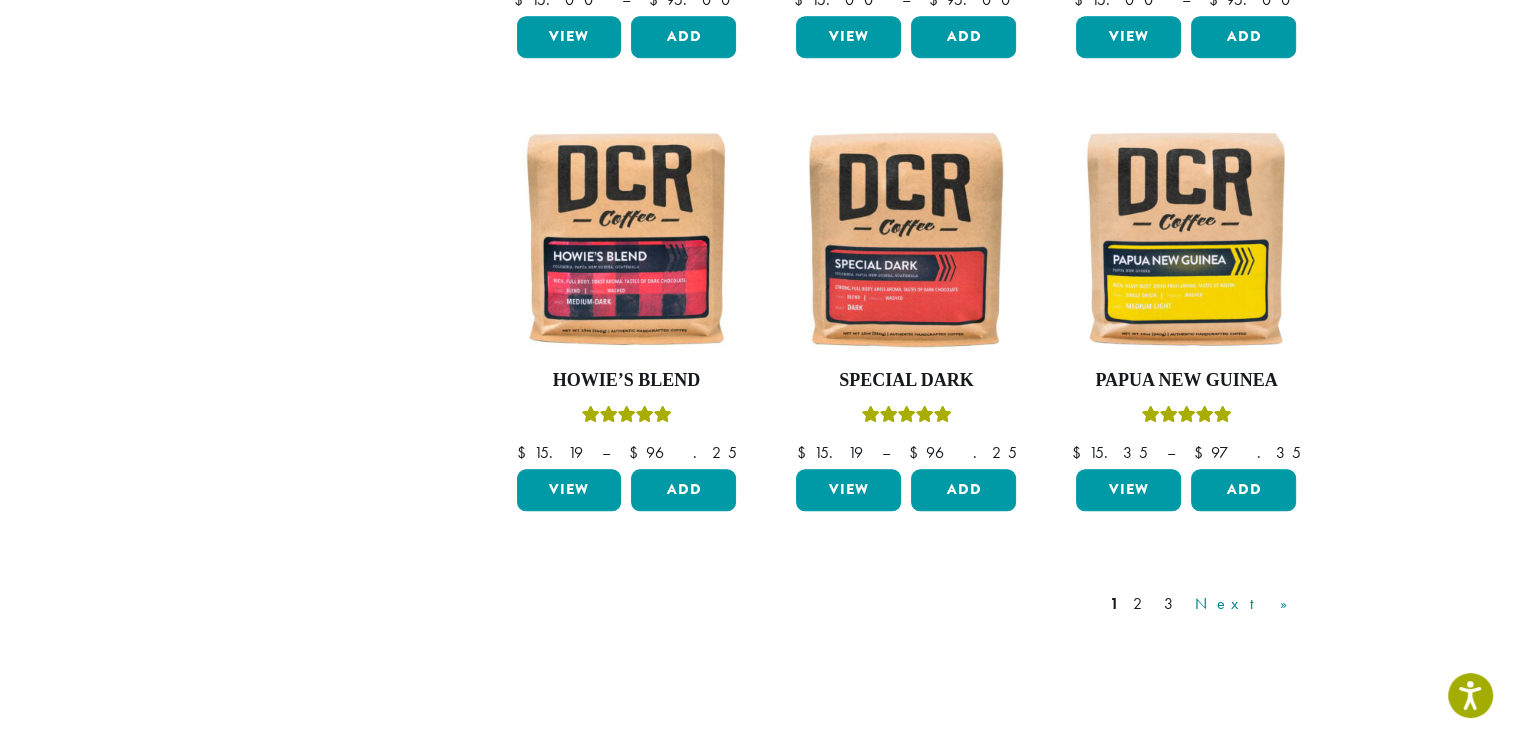 click on "Next »" at bounding box center [1248, 604] 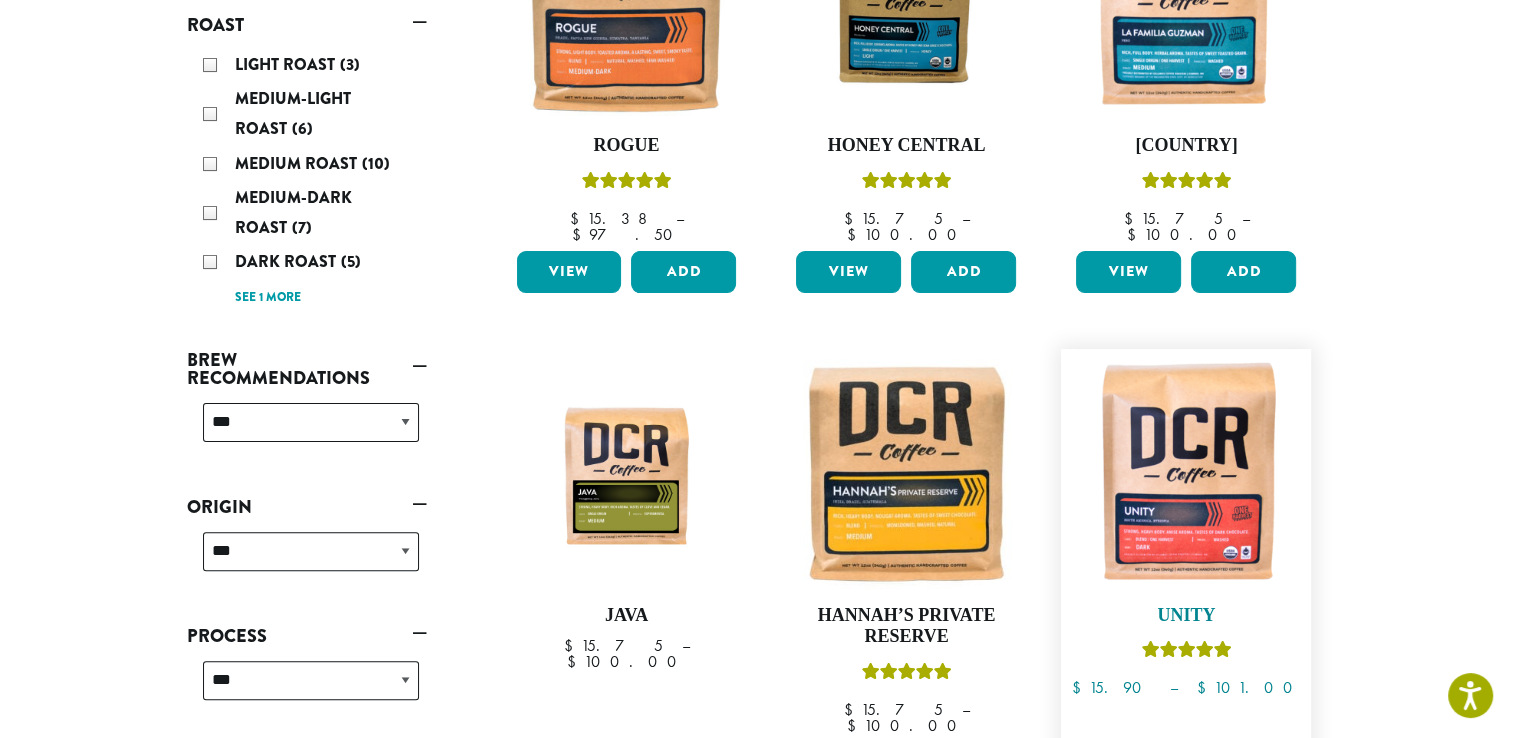 scroll, scrollTop: 123, scrollLeft: 0, axis: vertical 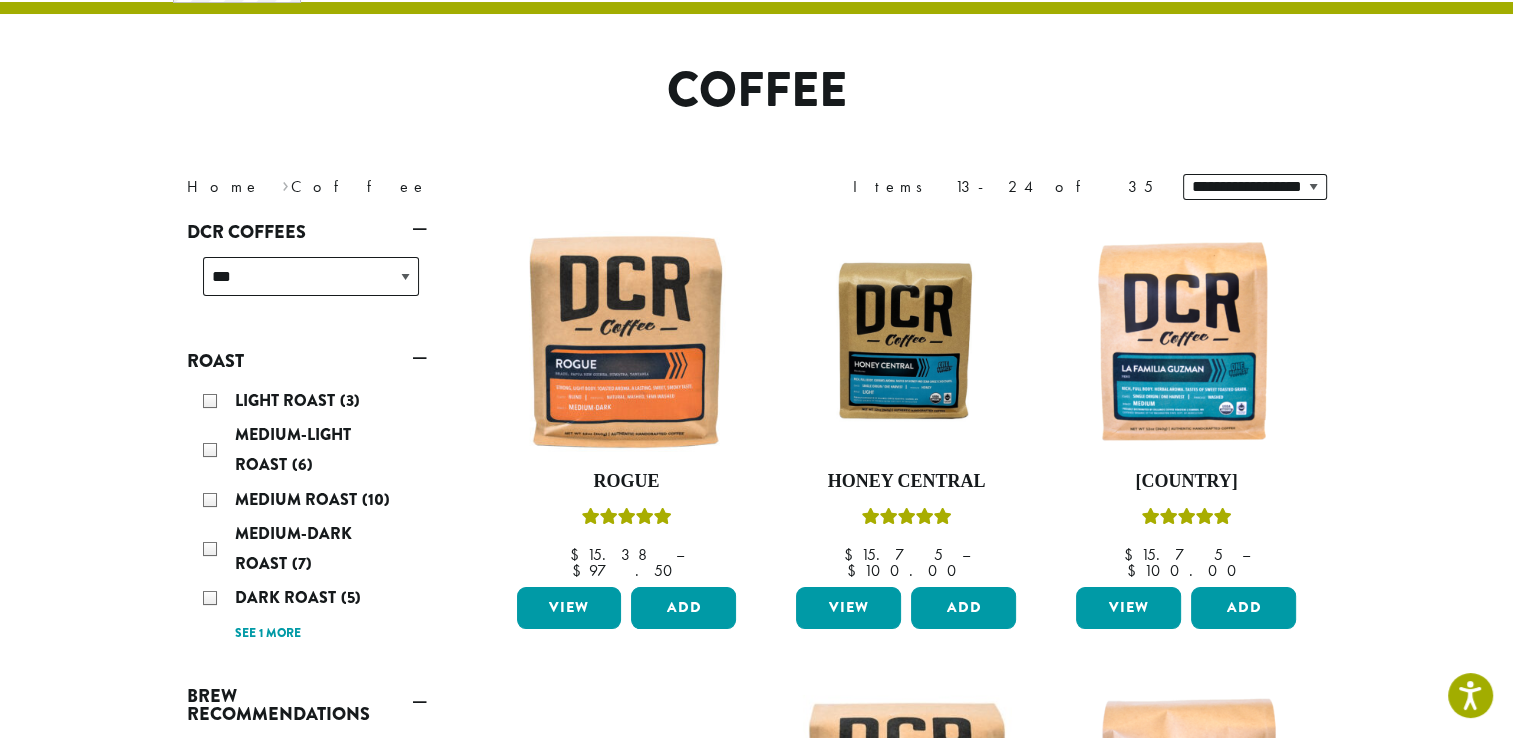 click on "**********" at bounding box center (756, 1091) 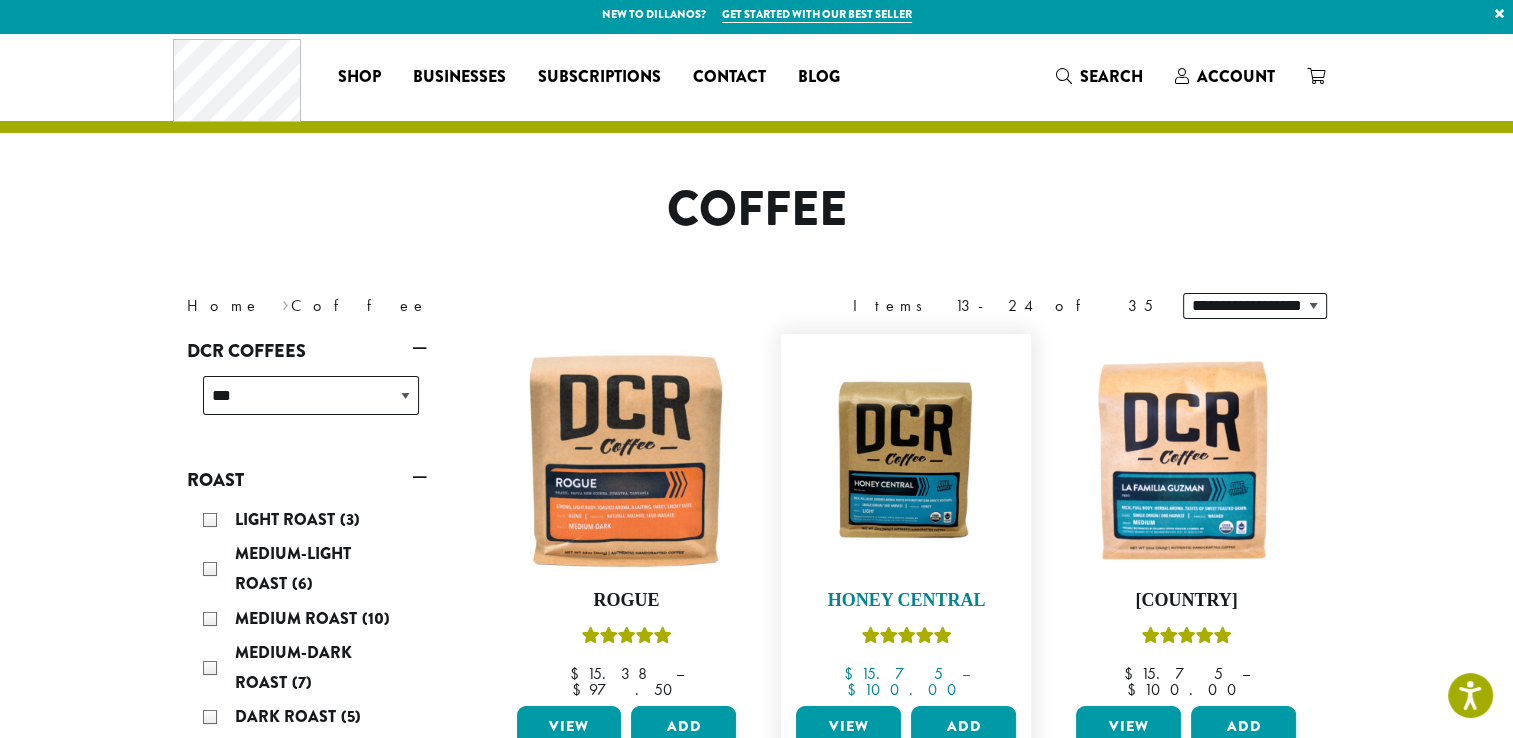 scroll, scrollTop: 0, scrollLeft: 0, axis: both 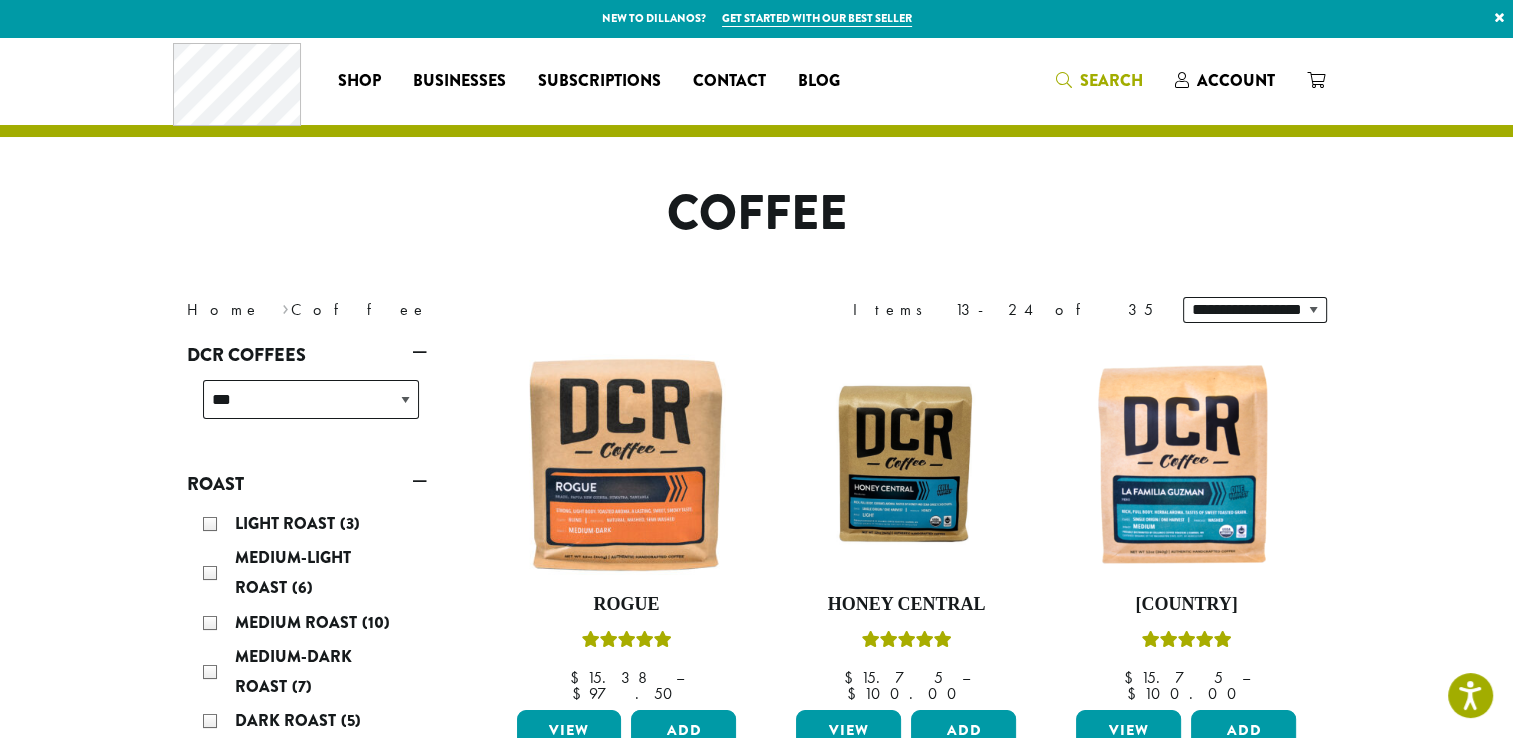 click on "Search" at bounding box center (1111, 80) 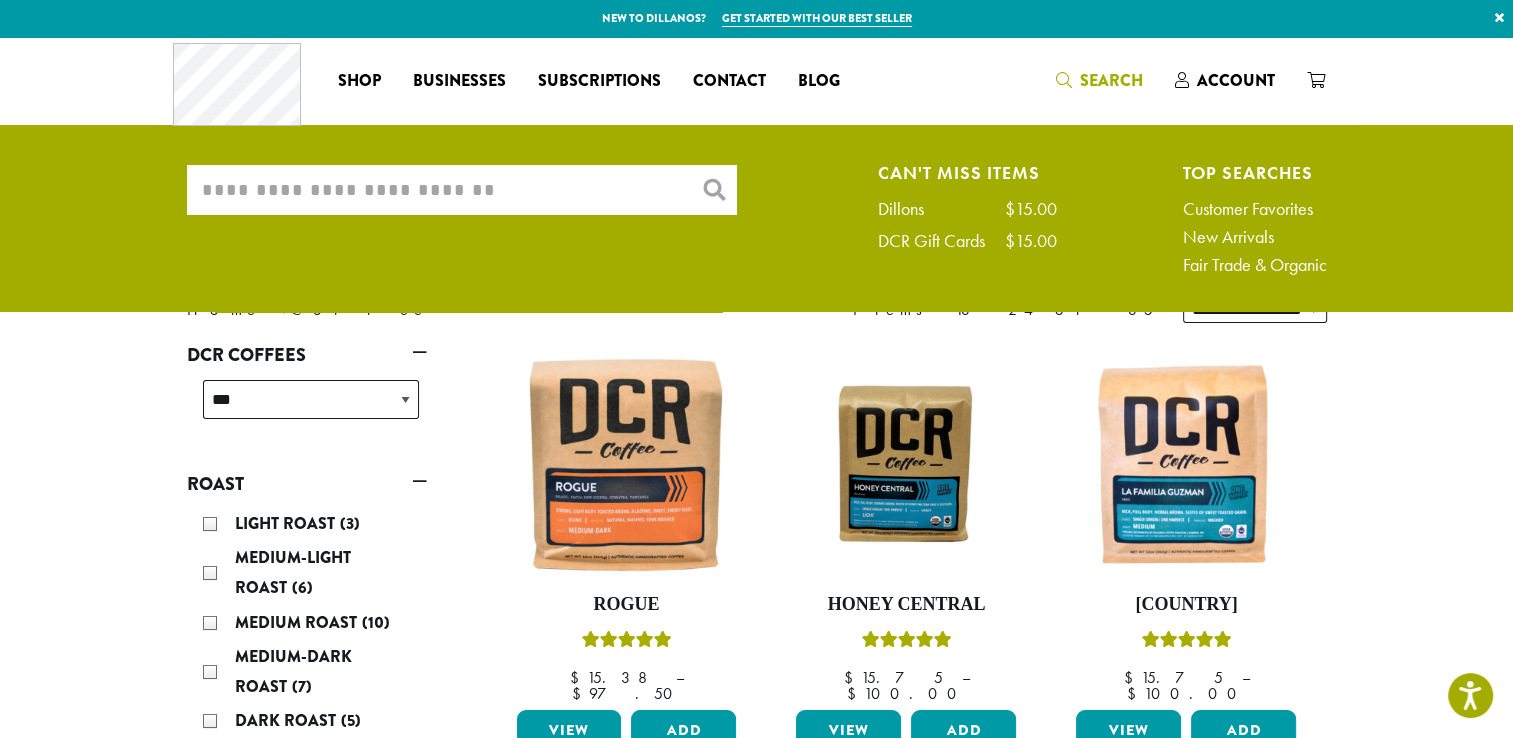 click on "What are you searching for?" at bounding box center [462, 190] 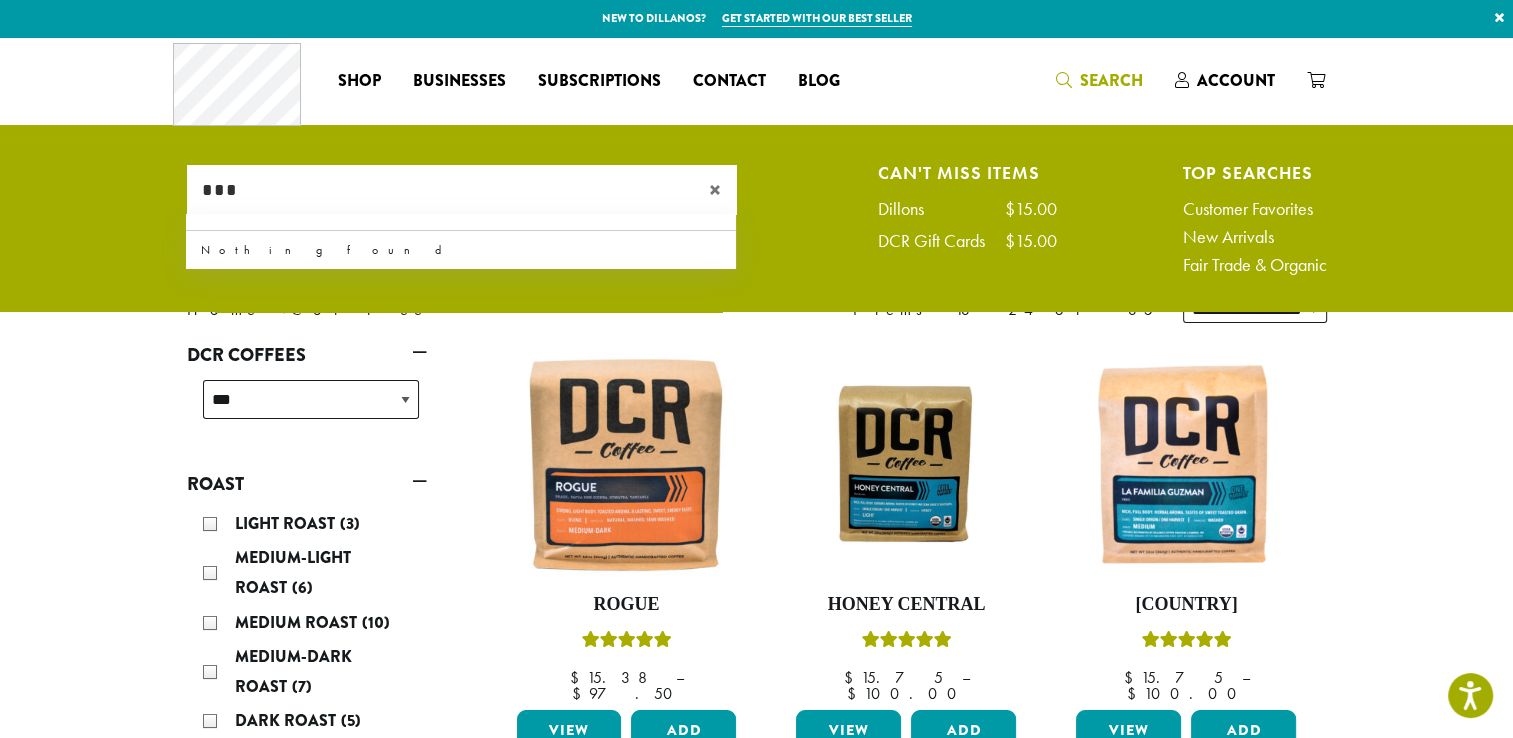type on "***" 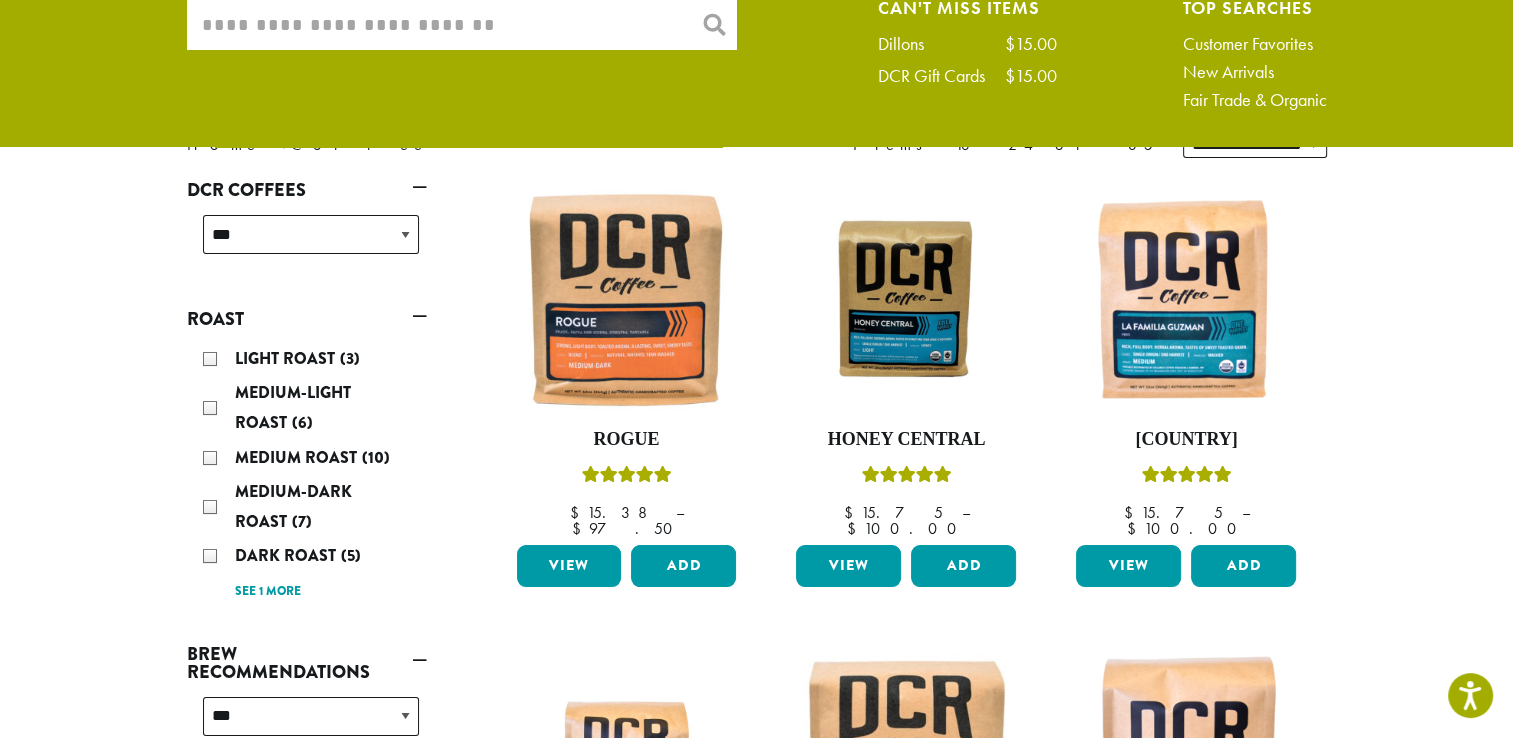 scroll, scrollTop: 200, scrollLeft: 0, axis: vertical 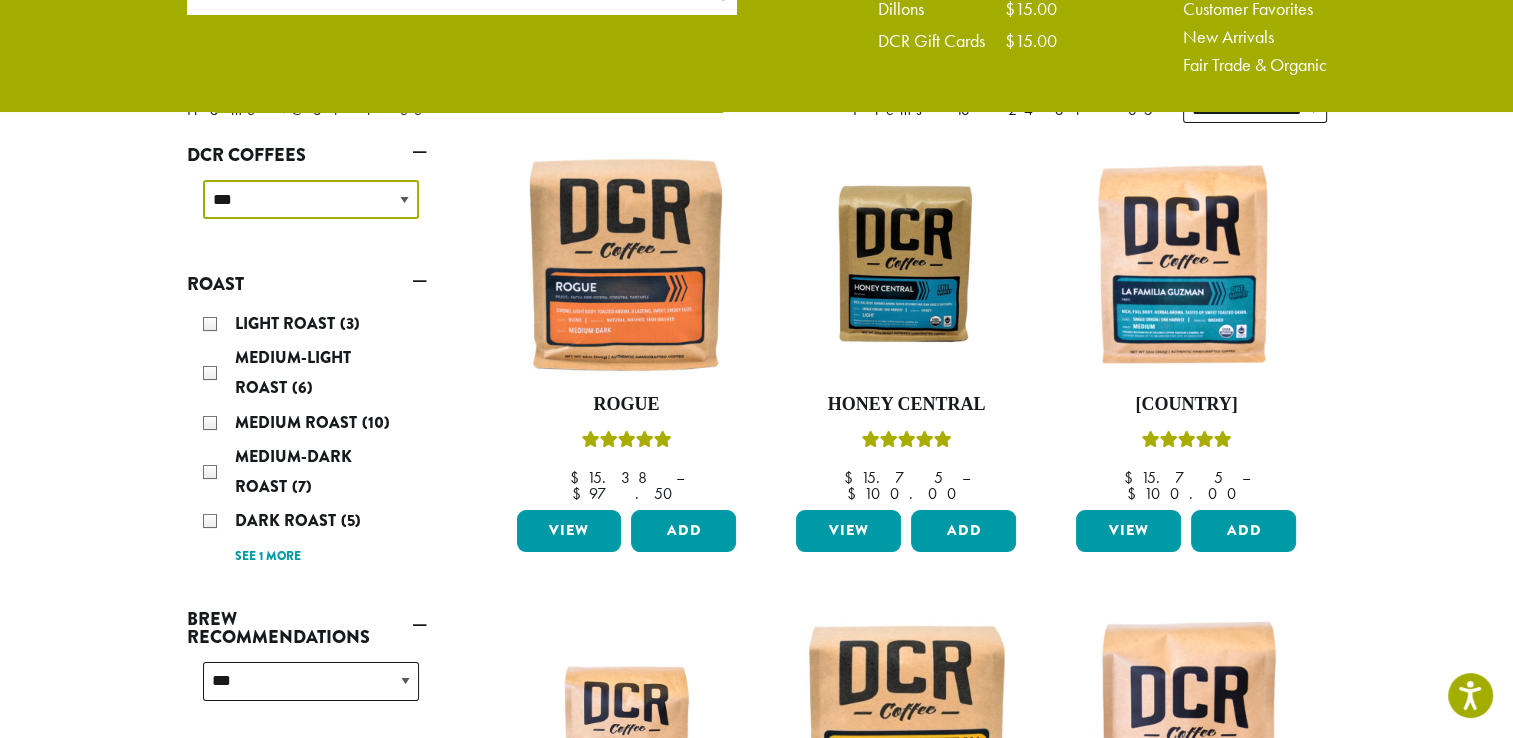click on "**********" at bounding box center [311, 199] 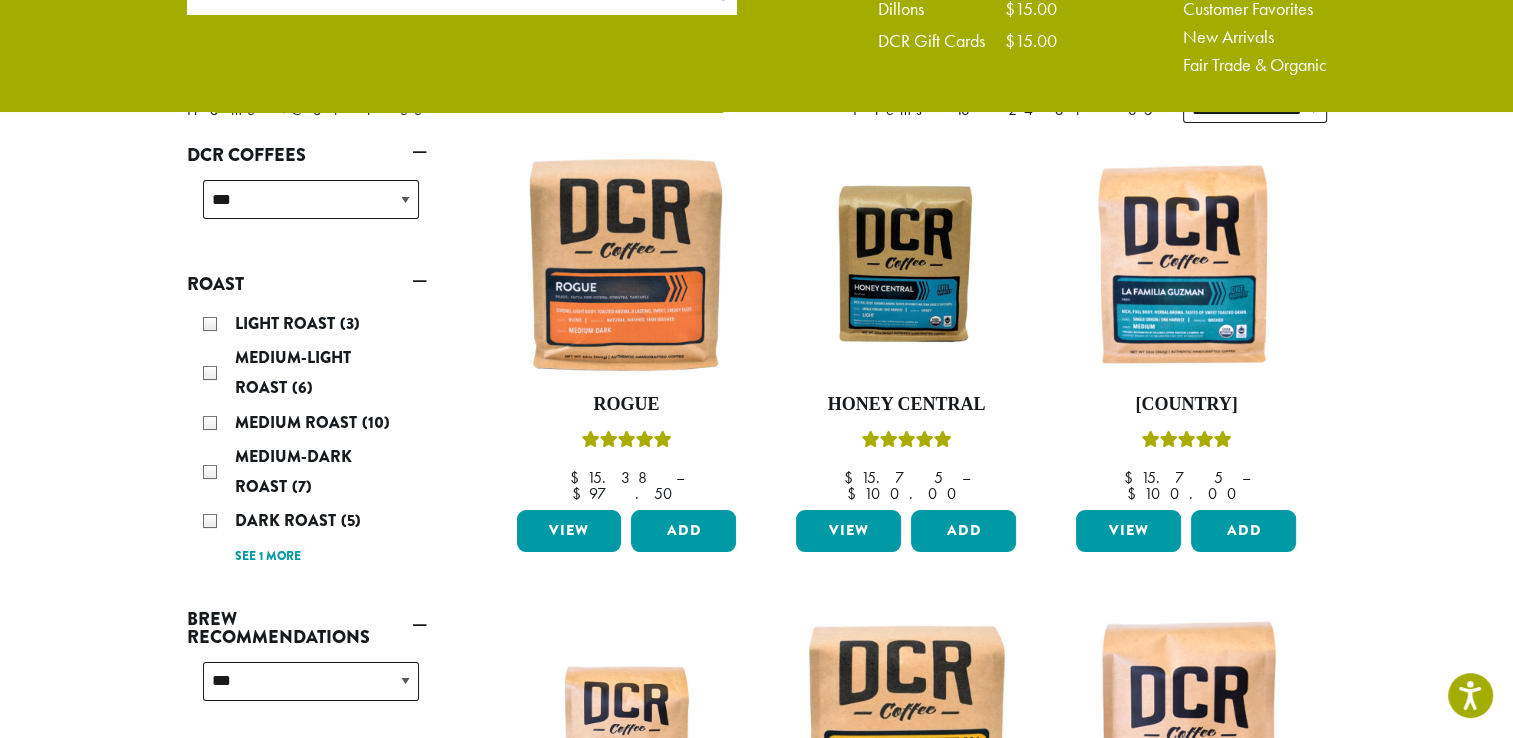 scroll, scrollTop: 164, scrollLeft: 0, axis: vertical 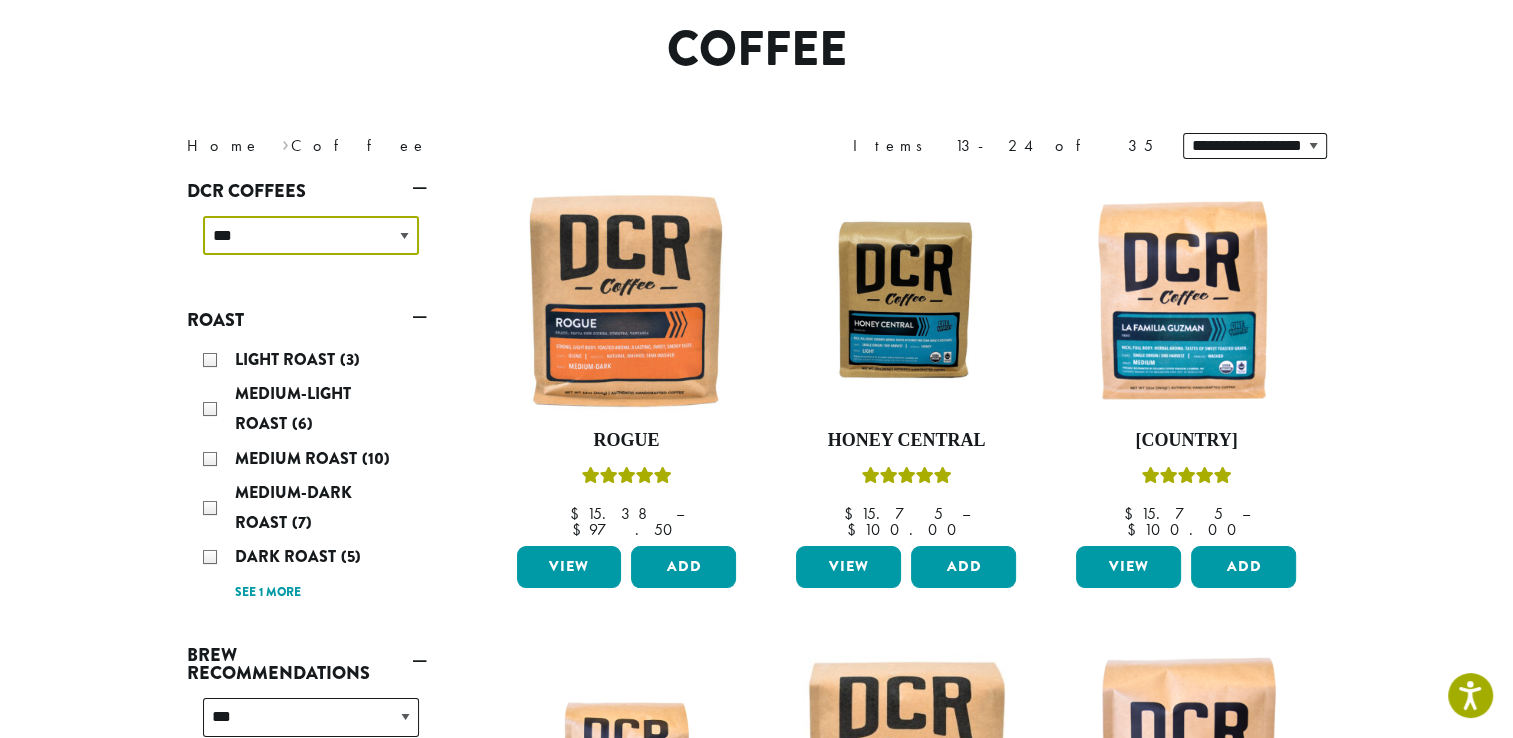 click on "**********" at bounding box center [311, 235] 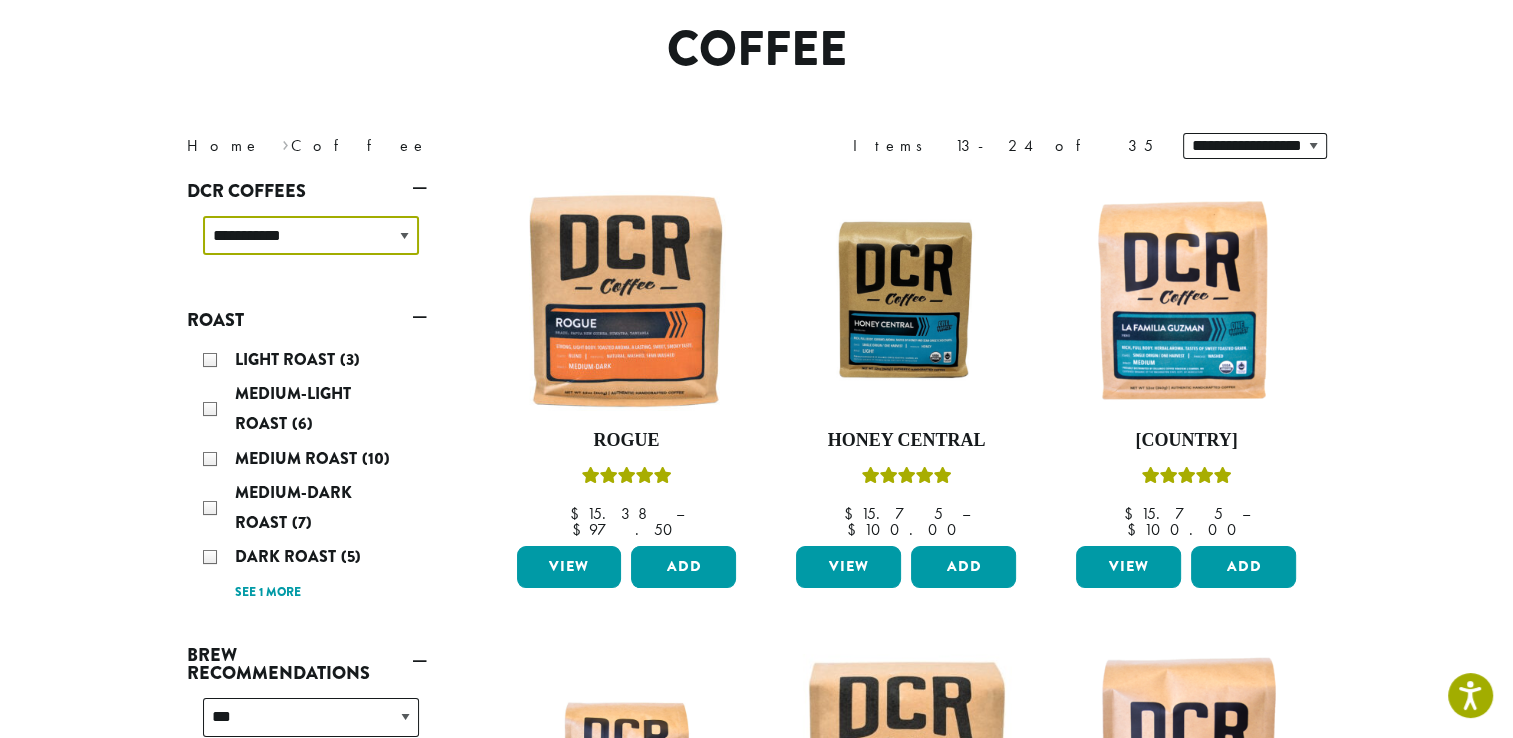 click on "**********" at bounding box center [311, 235] 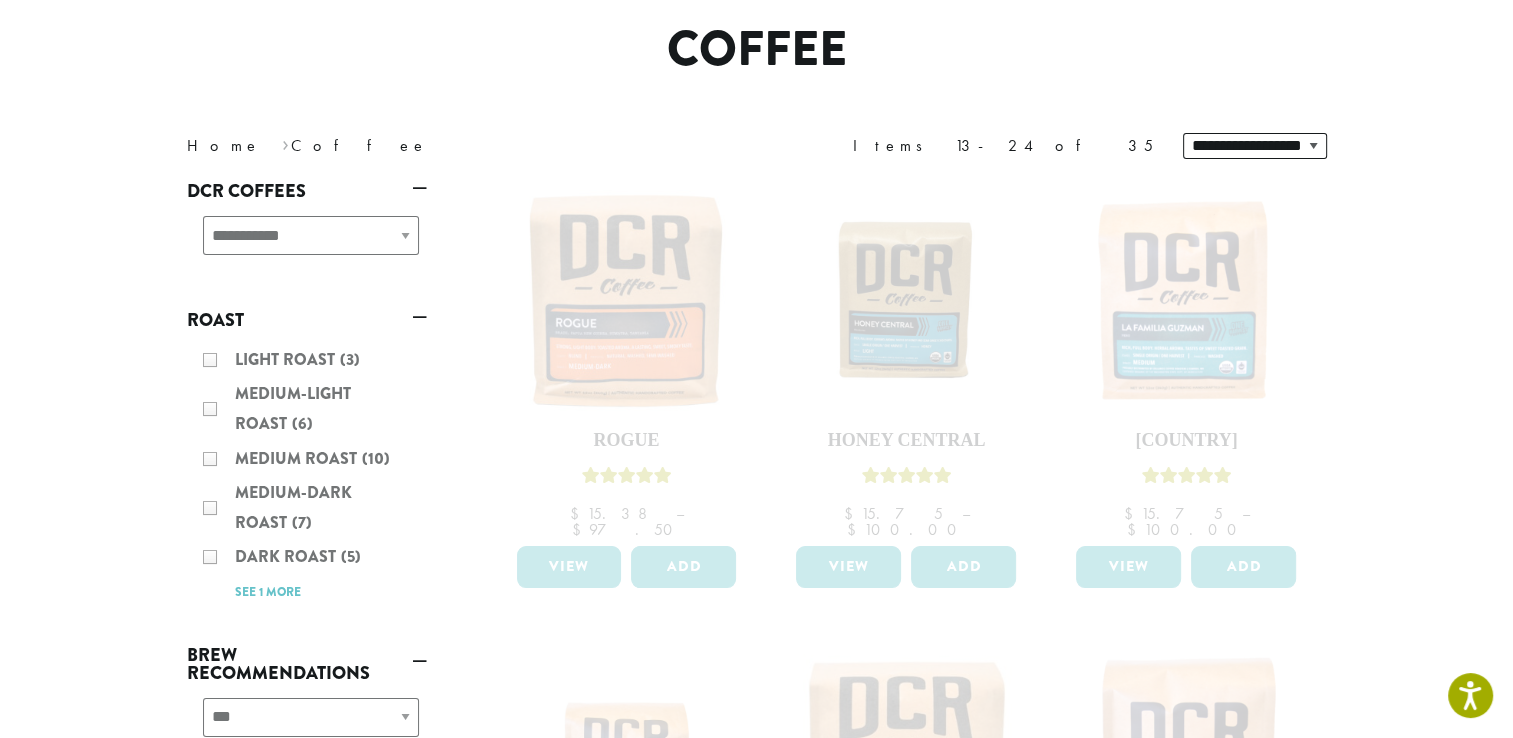 click on "Light Roast (3) Medium-Light Roast (6) Medium Roast (10) Medium-Dark Roast (7) Dark Roast (5) Very-Dark Roast (1) See 1 more See less" at bounding box center (307, 475) 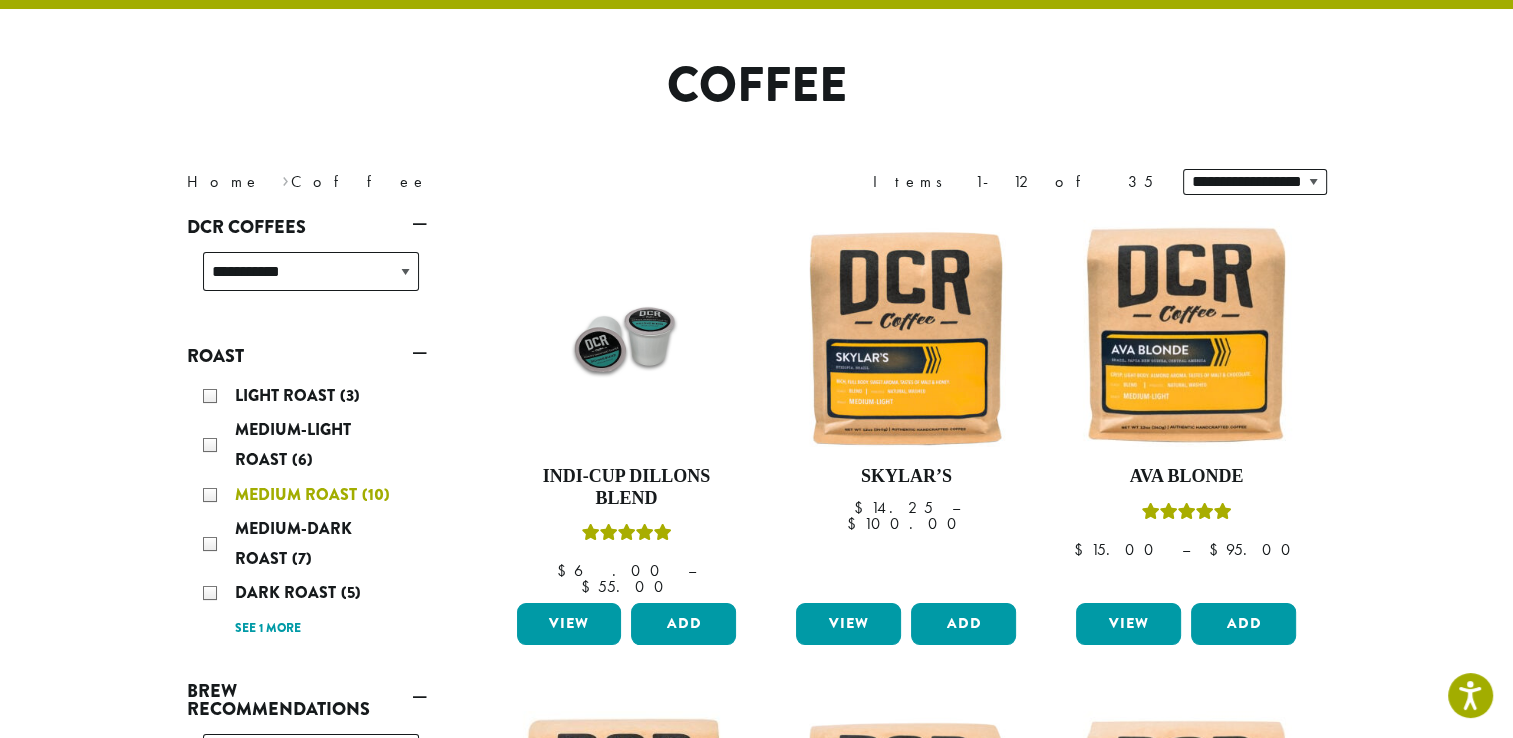 scroll, scrollTop: 123, scrollLeft: 0, axis: vertical 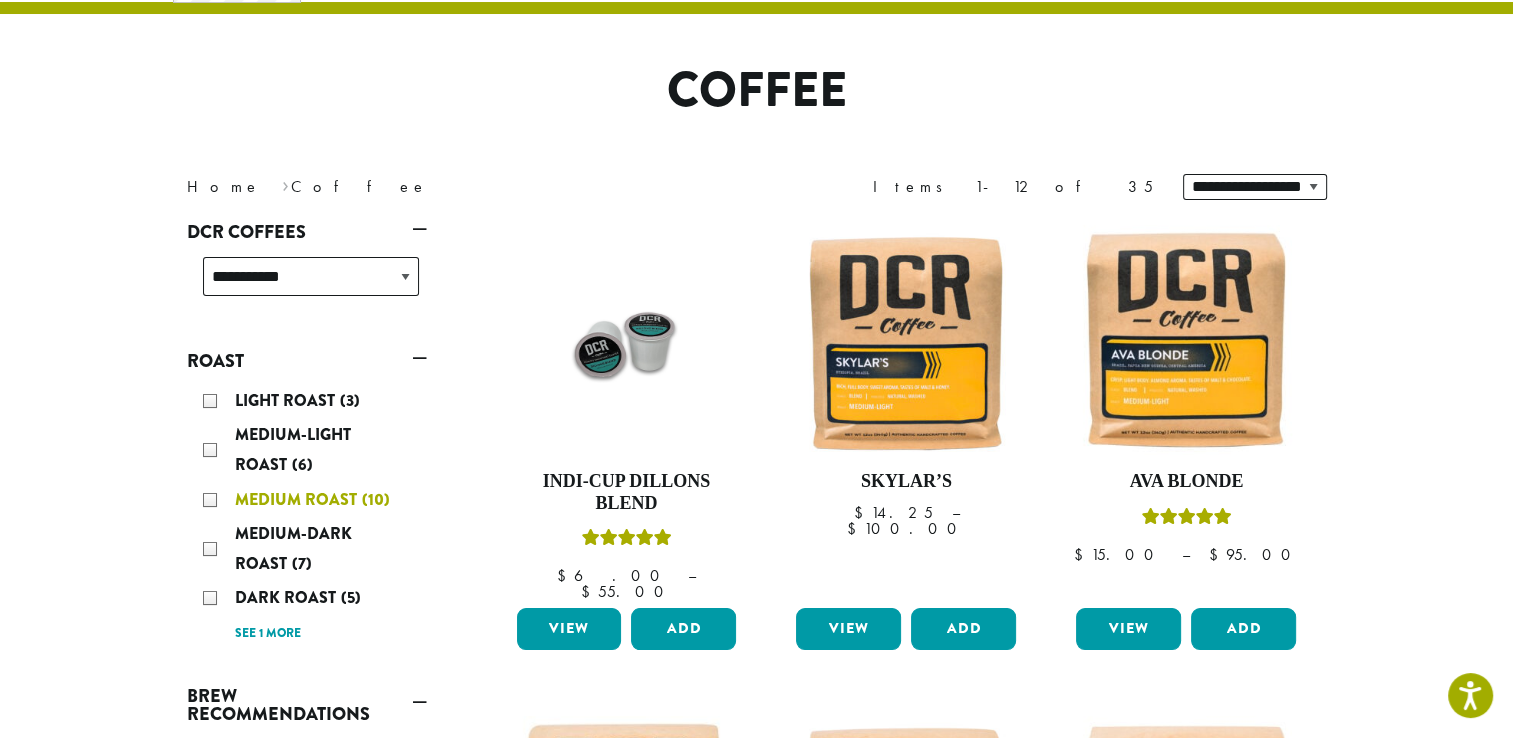 click on "Medium Roast (10)" at bounding box center [311, 500] 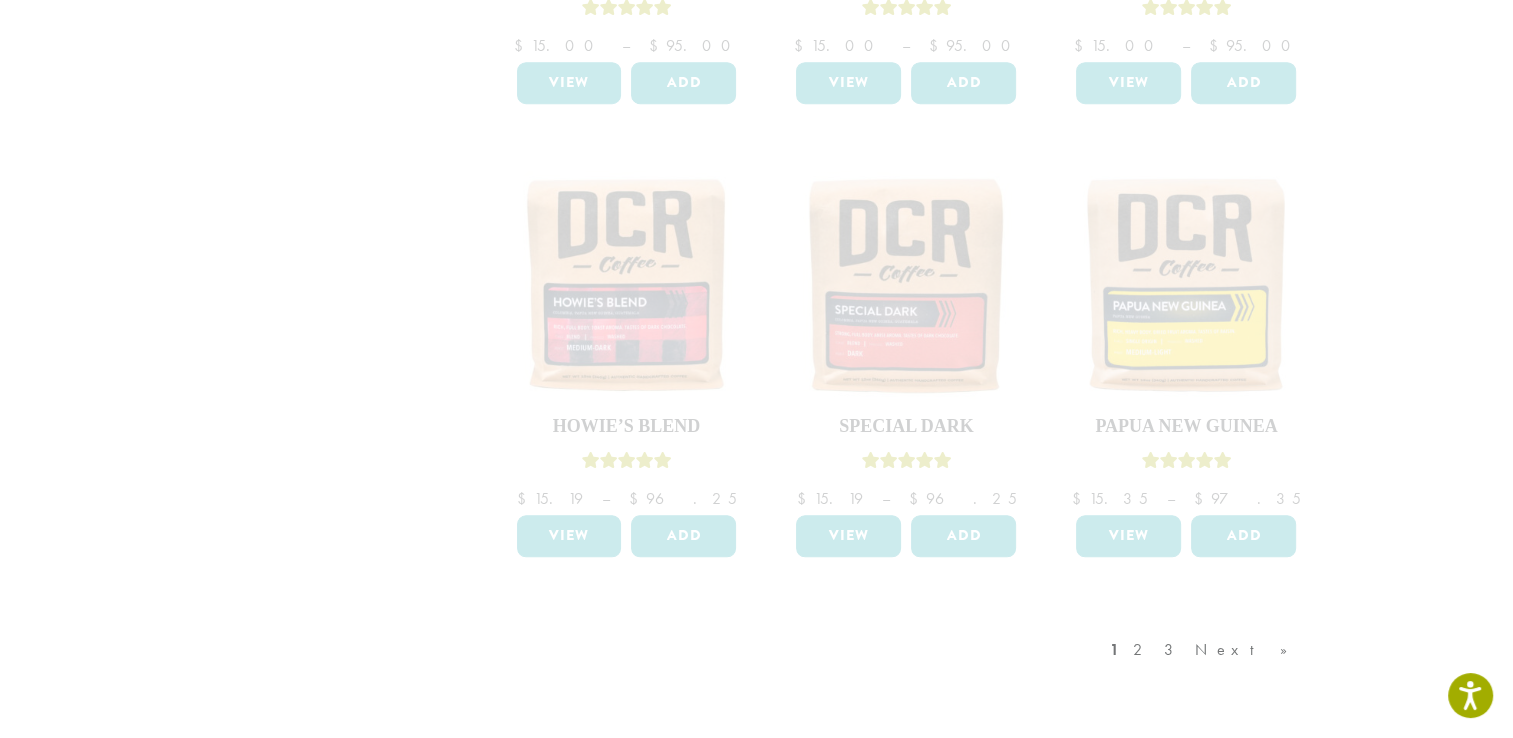 select on "*****" 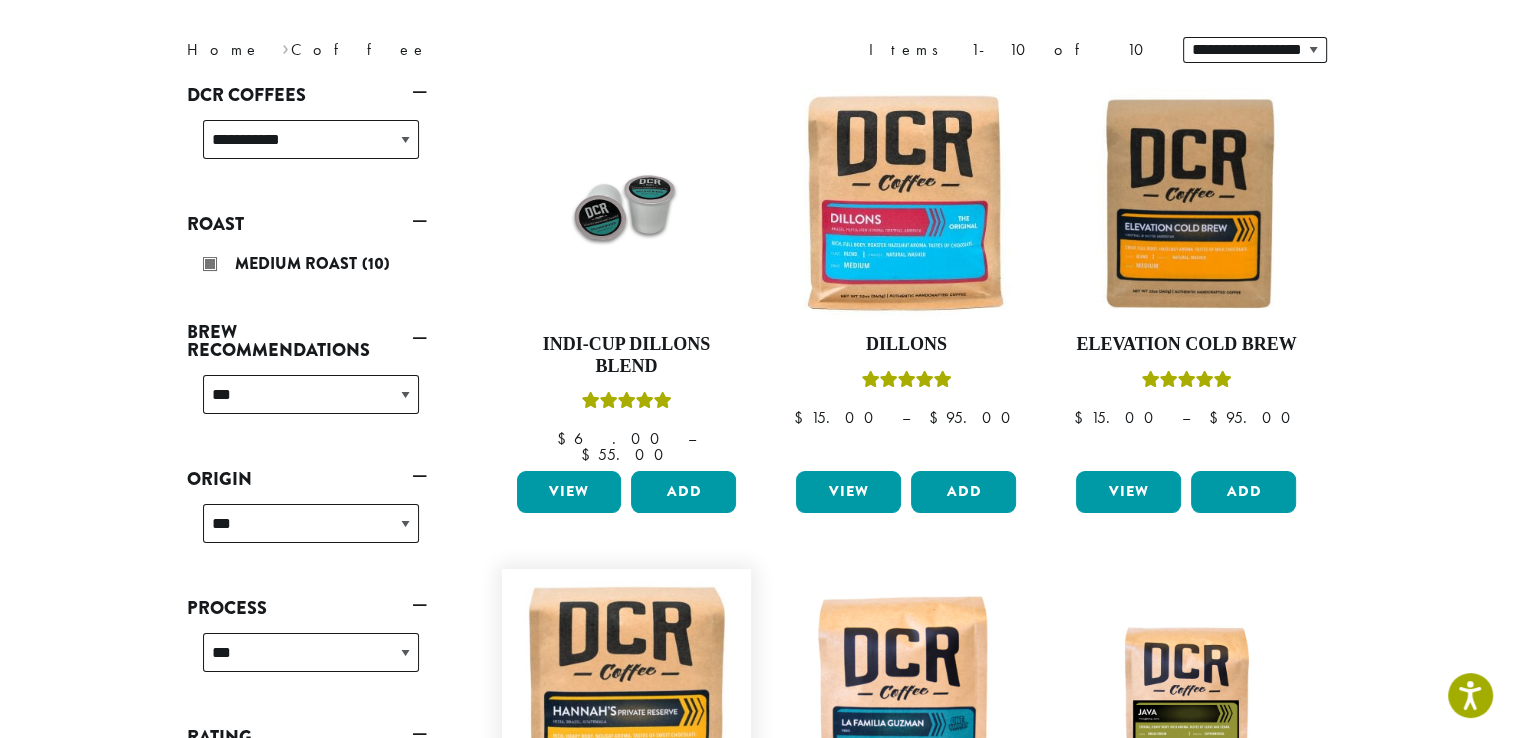 scroll, scrollTop: 0, scrollLeft: 0, axis: both 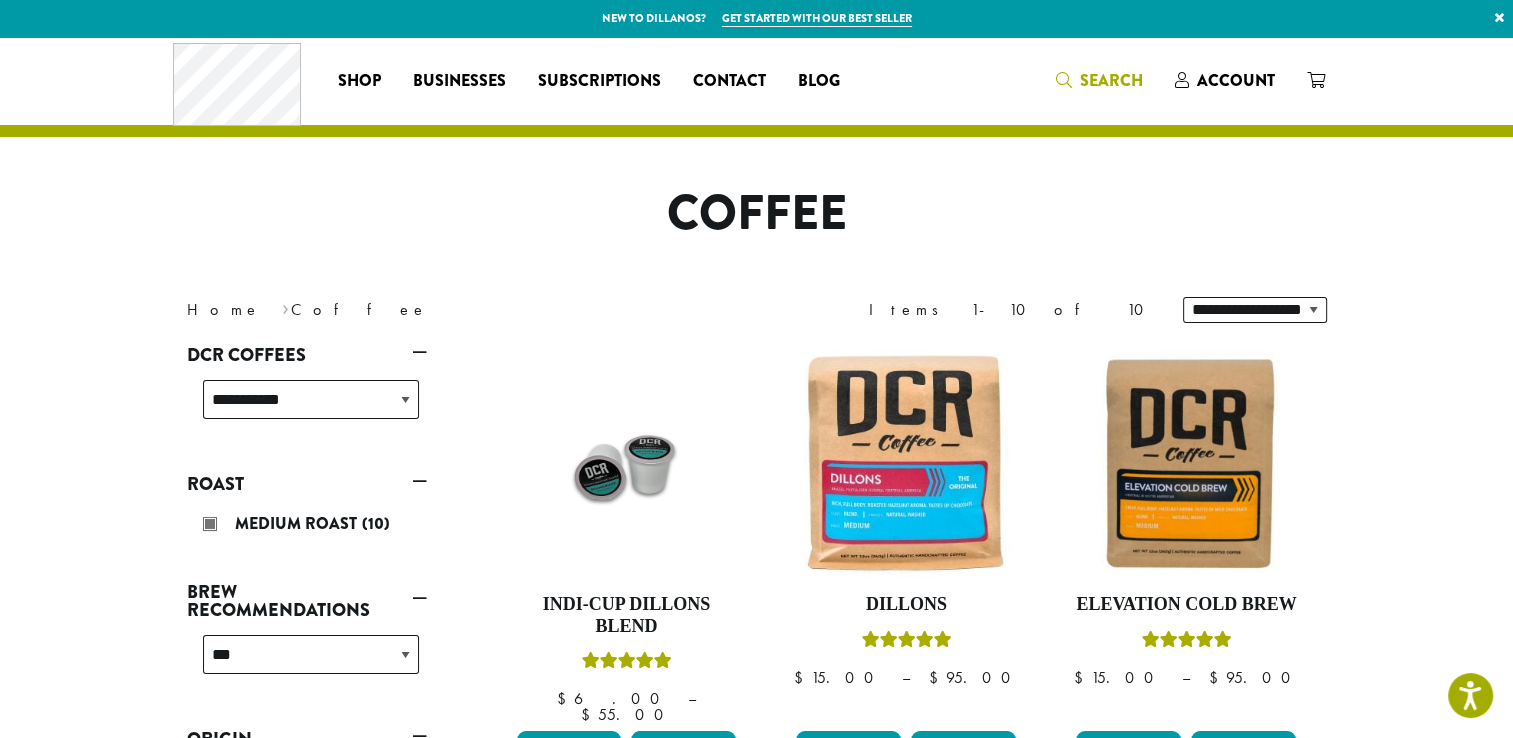 click on "Search" at bounding box center [1099, 81] 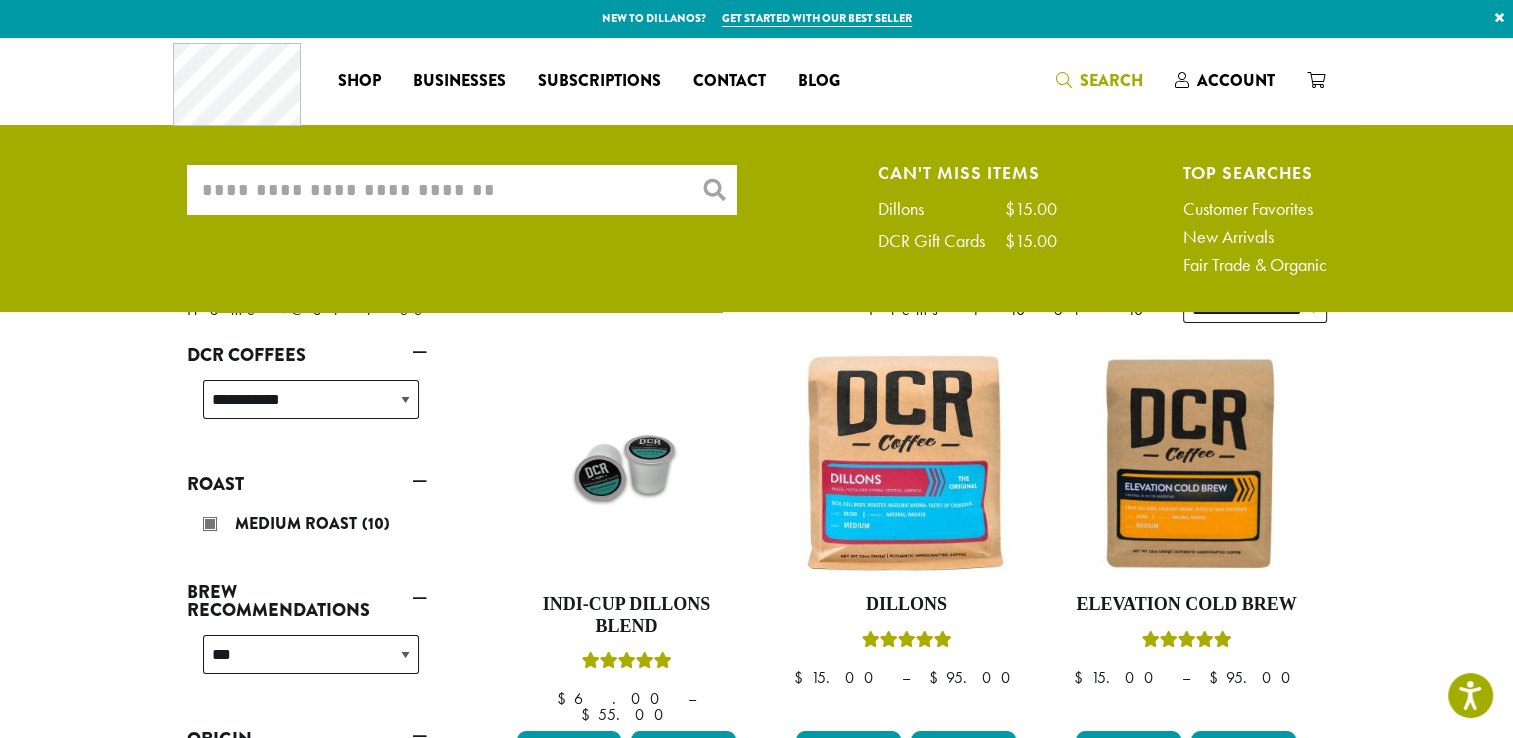 click on "What are you searching for?" at bounding box center (462, 190) 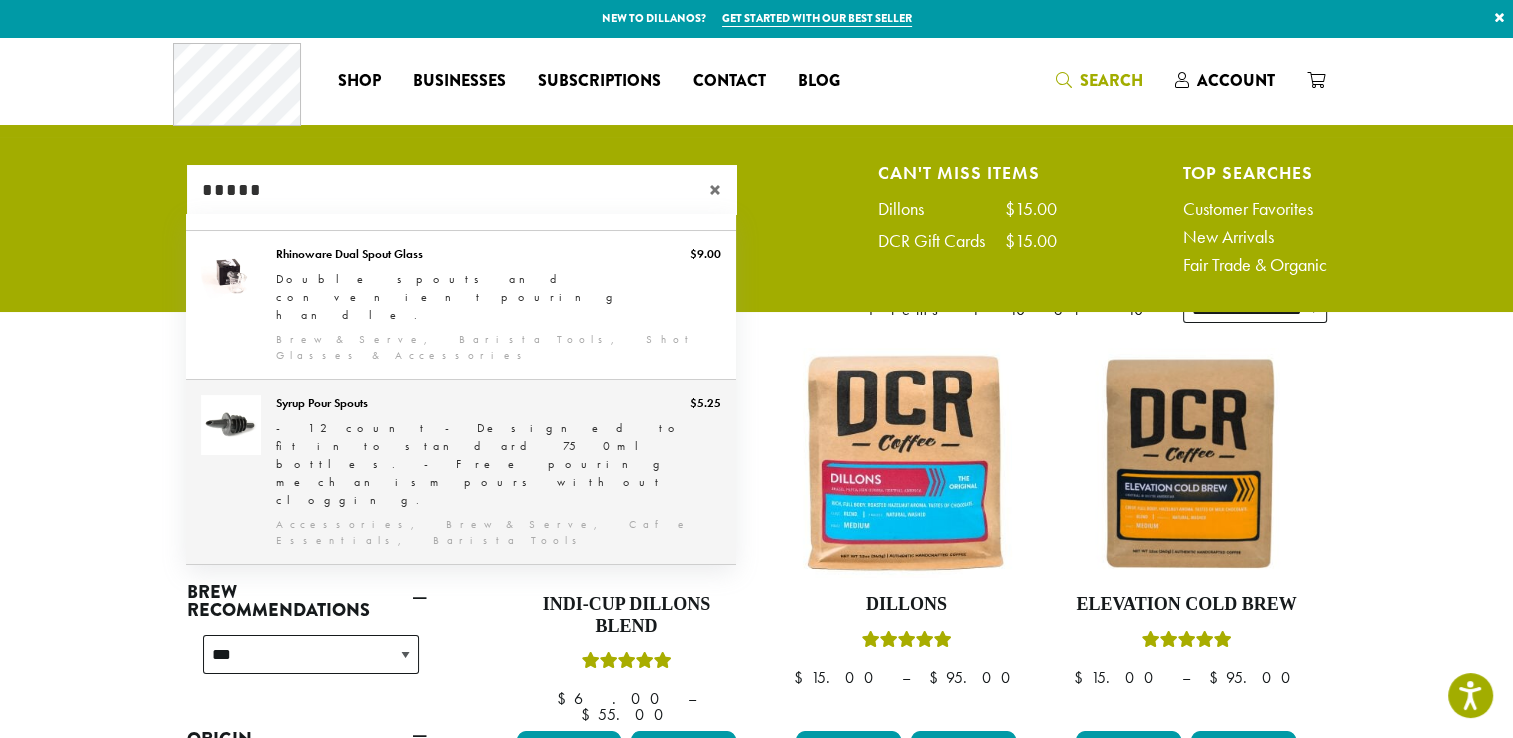 type on "*****" 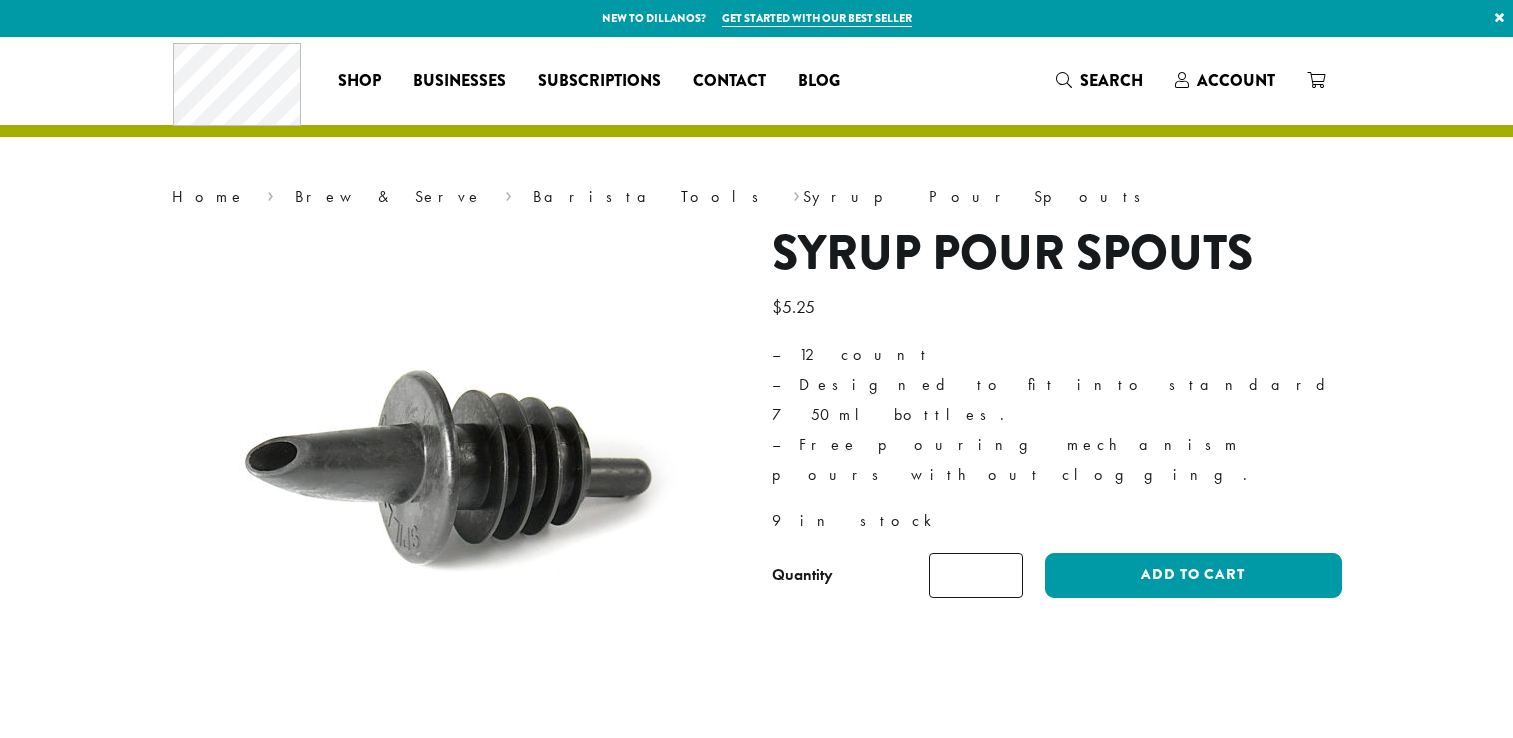 scroll, scrollTop: 0, scrollLeft: 0, axis: both 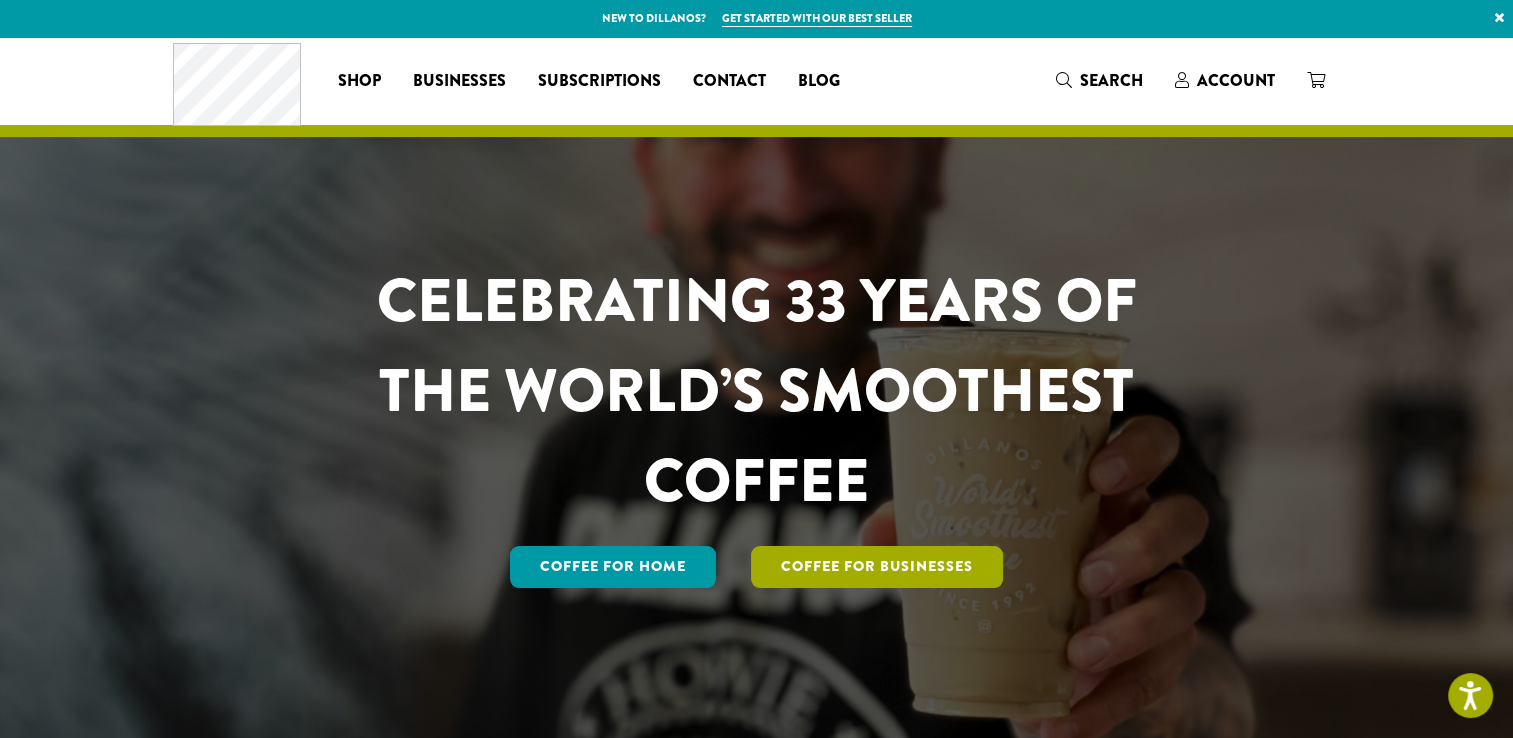 click on "Coffee For Businesses" at bounding box center (877, 567) 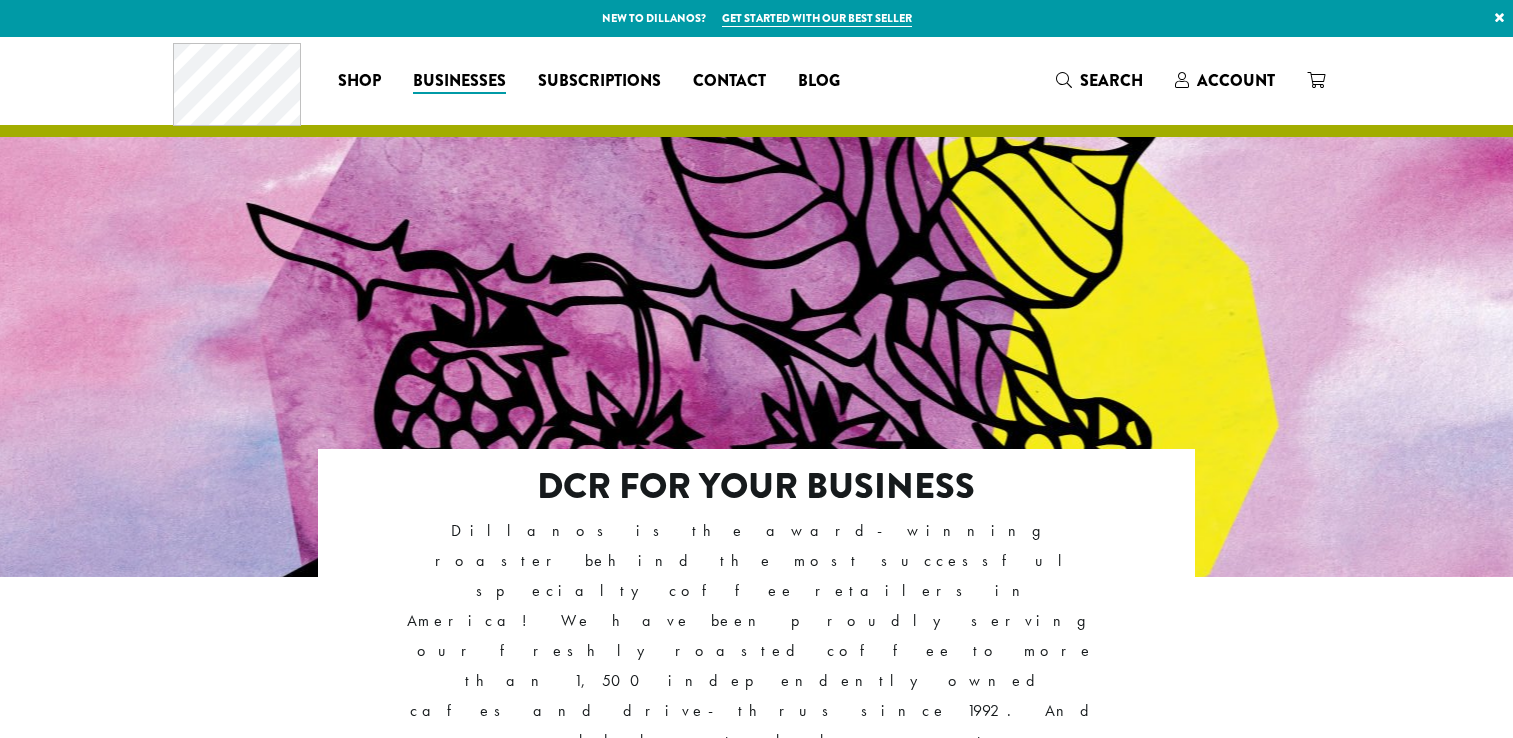 scroll, scrollTop: 0, scrollLeft: 0, axis: both 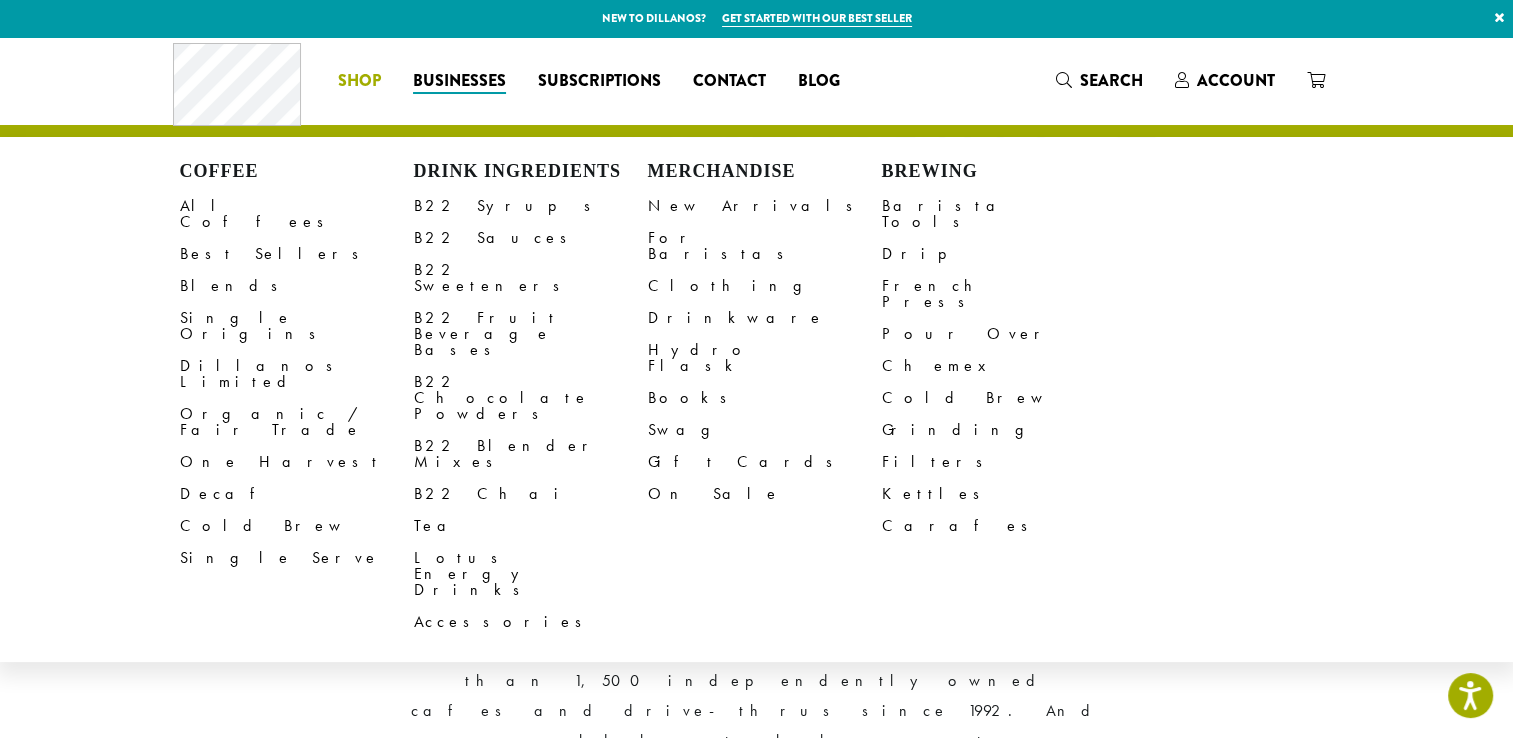click on "Coffee All Coffees
Best Sellers
Blends
Single Origins
Dillanos Limited
Organic / Fair Trade
One Harvest
Decaf
Cold Brew
Single Serve
Drink Ingredients B22 Syrups
B22 Sauces
B22 Sweeteners
B22 Fruit Beverage Bases
B22 Chocolate Powders
B22 Blender Mixes
B22 Chai
Tea
Lotus Energy Drinks
Accessories
Merchandise New Arrivals
For Baristas
Clothing
Drinkware
Hydro Flask
Books
Swag
Gift Cards
On Sale
Brewing Barista Tools
Drip
French Press
Pour Over
Chemex
Cold Brew
Grinding
Filters
Kettles
Carafes
Shop" at bounding box center [359, 81] 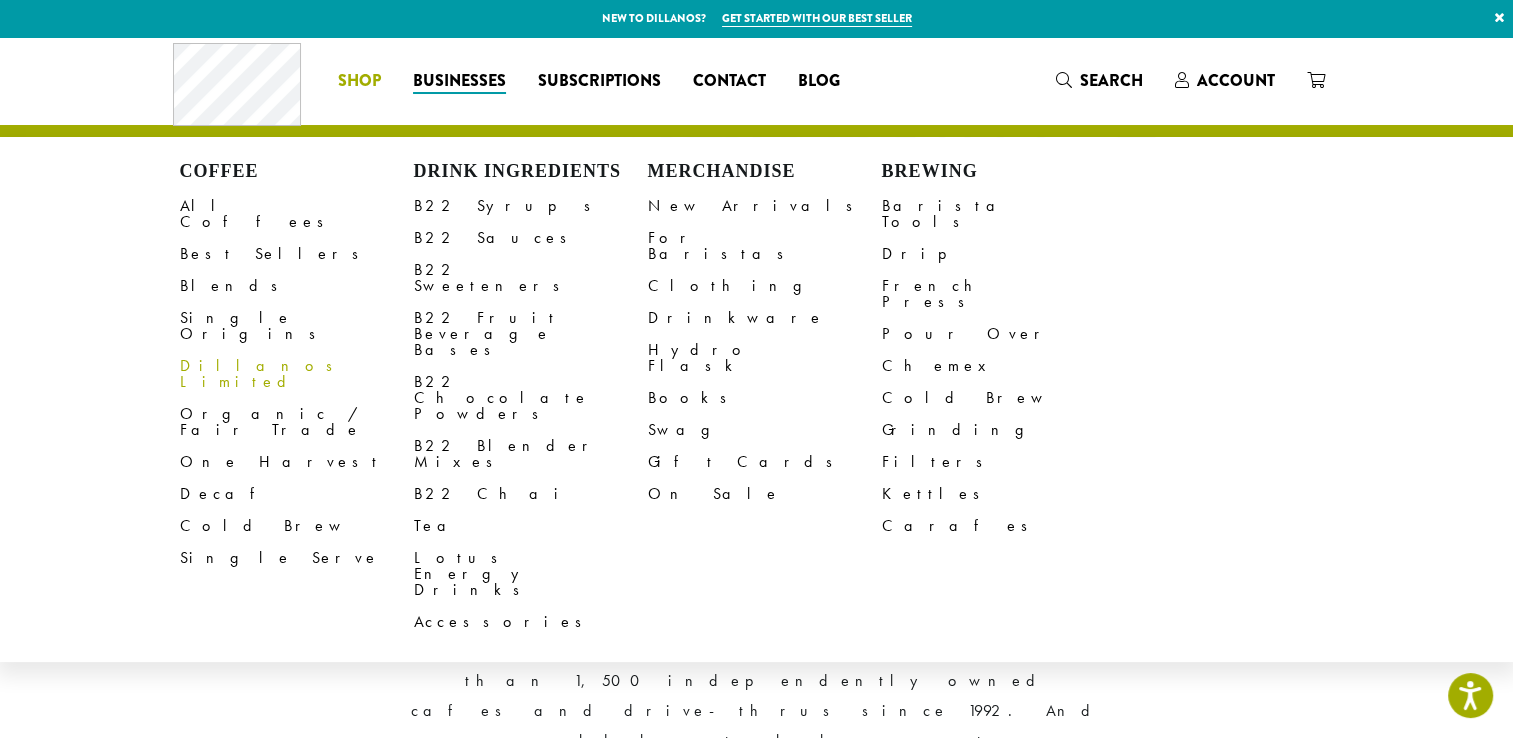 click on "Dillanos Limited" at bounding box center [297, 374] 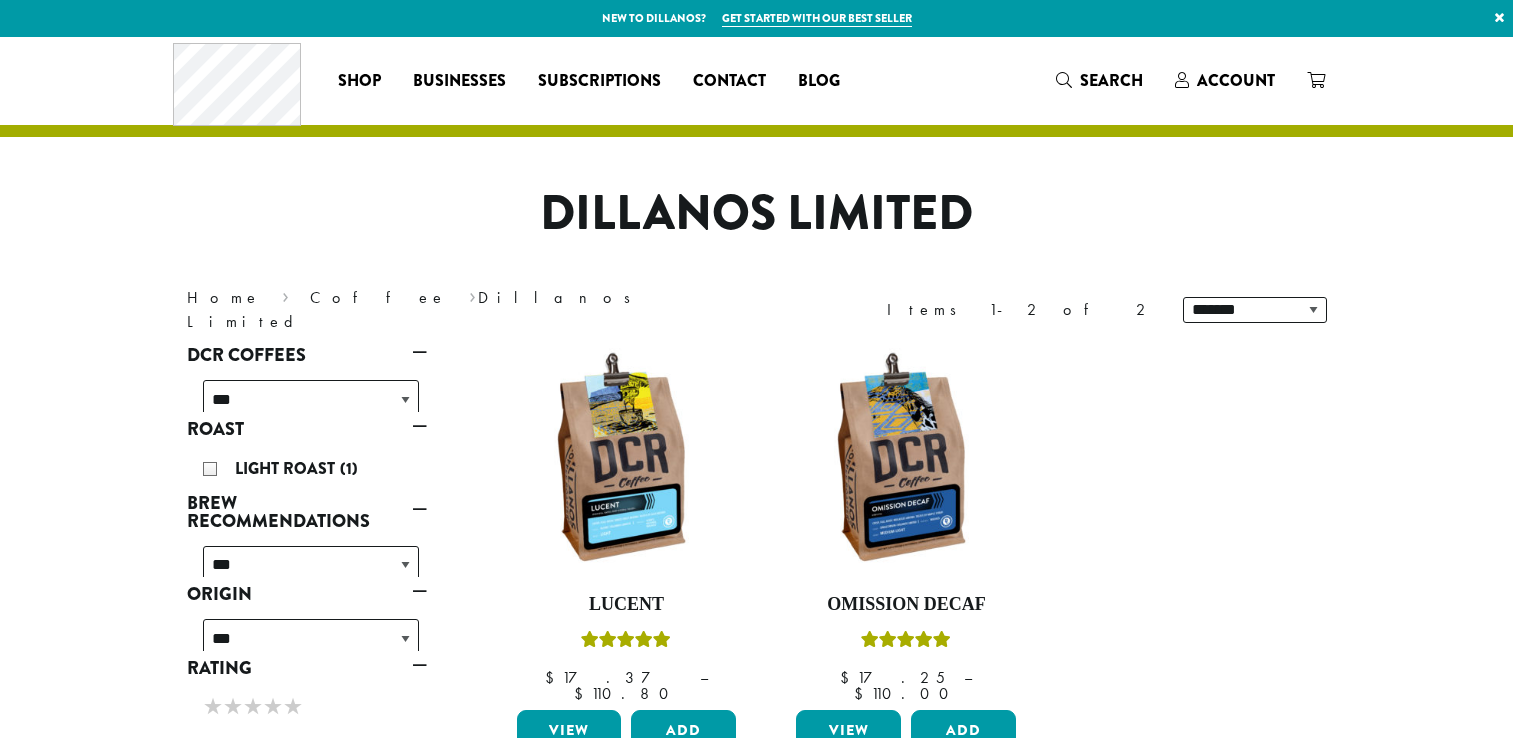 scroll, scrollTop: 0, scrollLeft: 0, axis: both 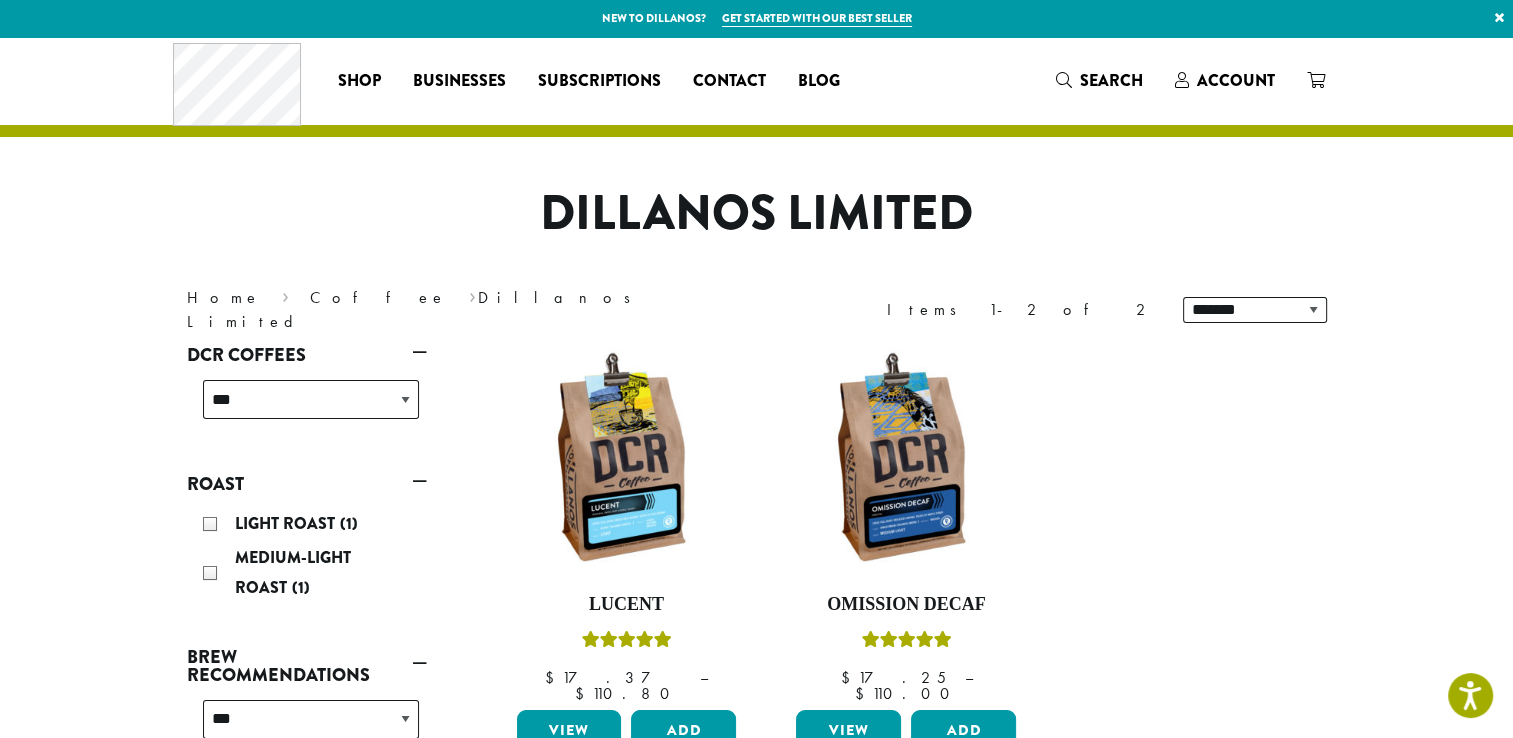 click on "**********" at bounding box center (1057, 310) 